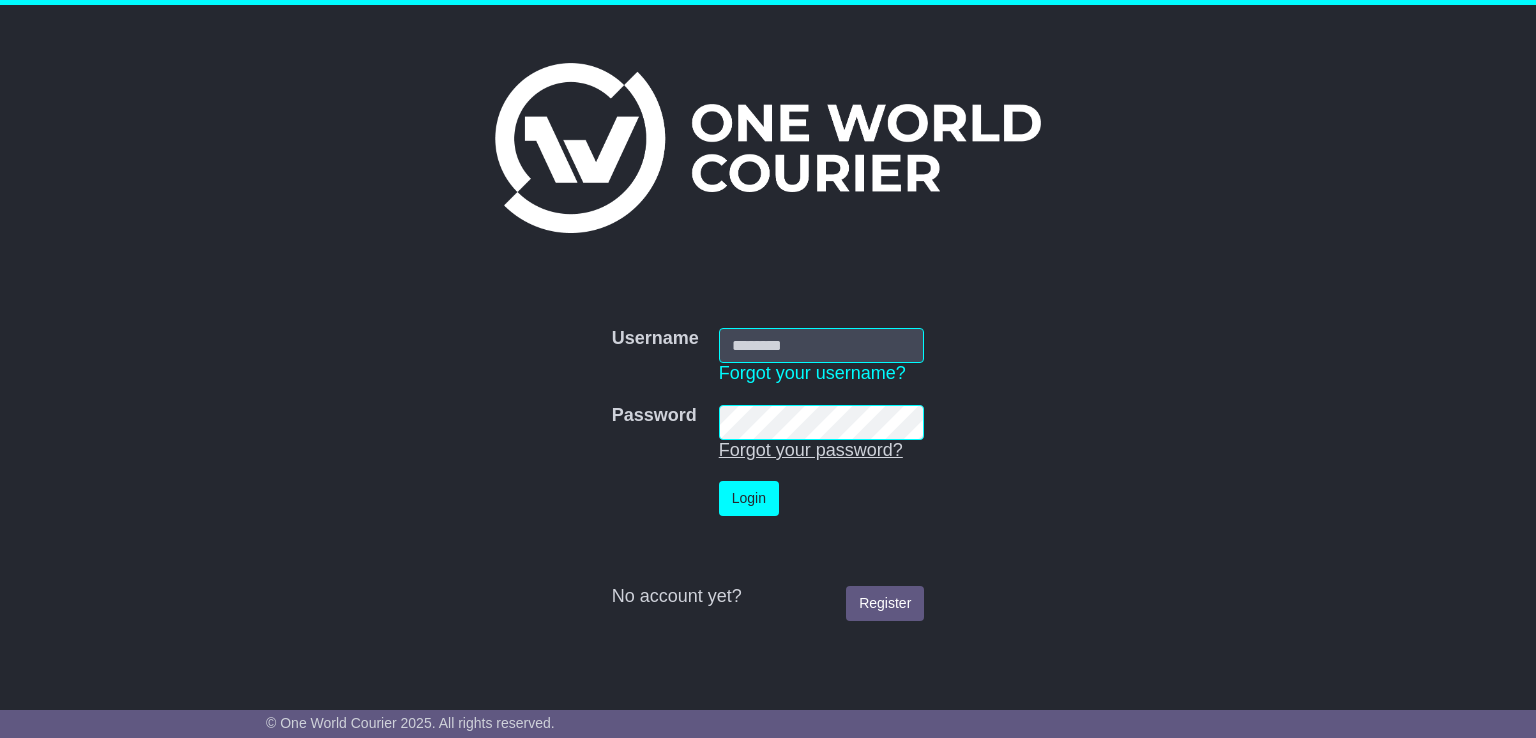 scroll, scrollTop: 0, scrollLeft: 0, axis: both 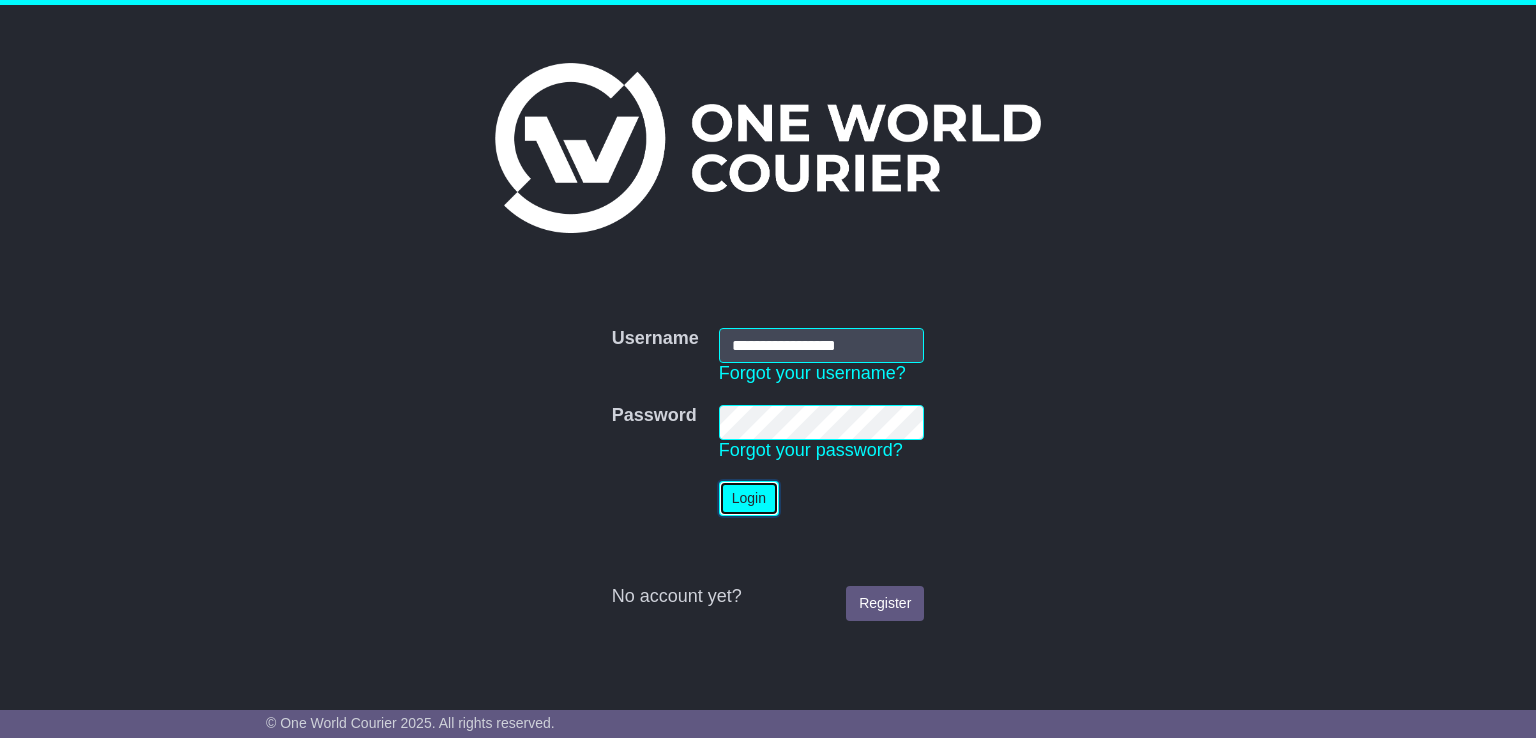 click on "Login" at bounding box center (749, 498) 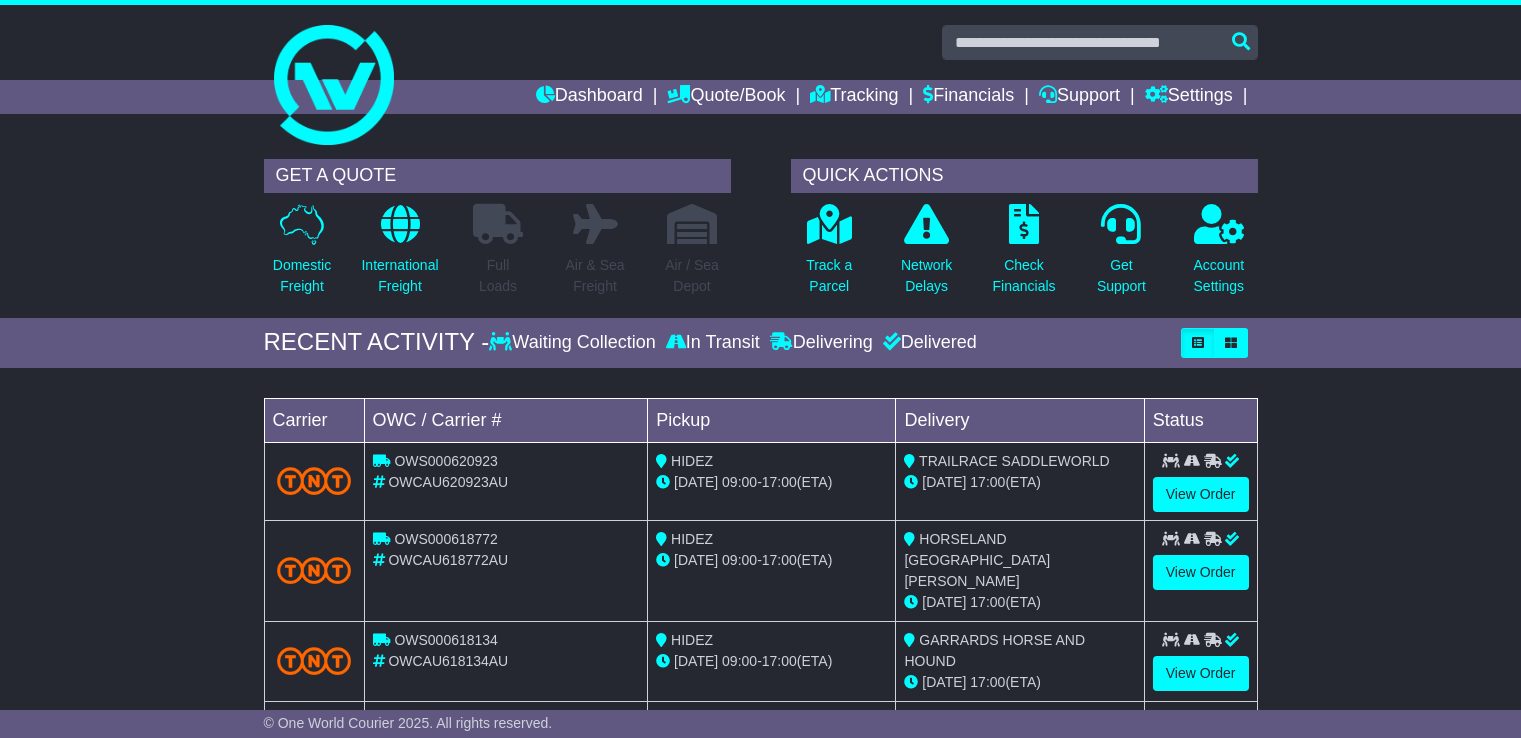 scroll, scrollTop: 0, scrollLeft: 0, axis: both 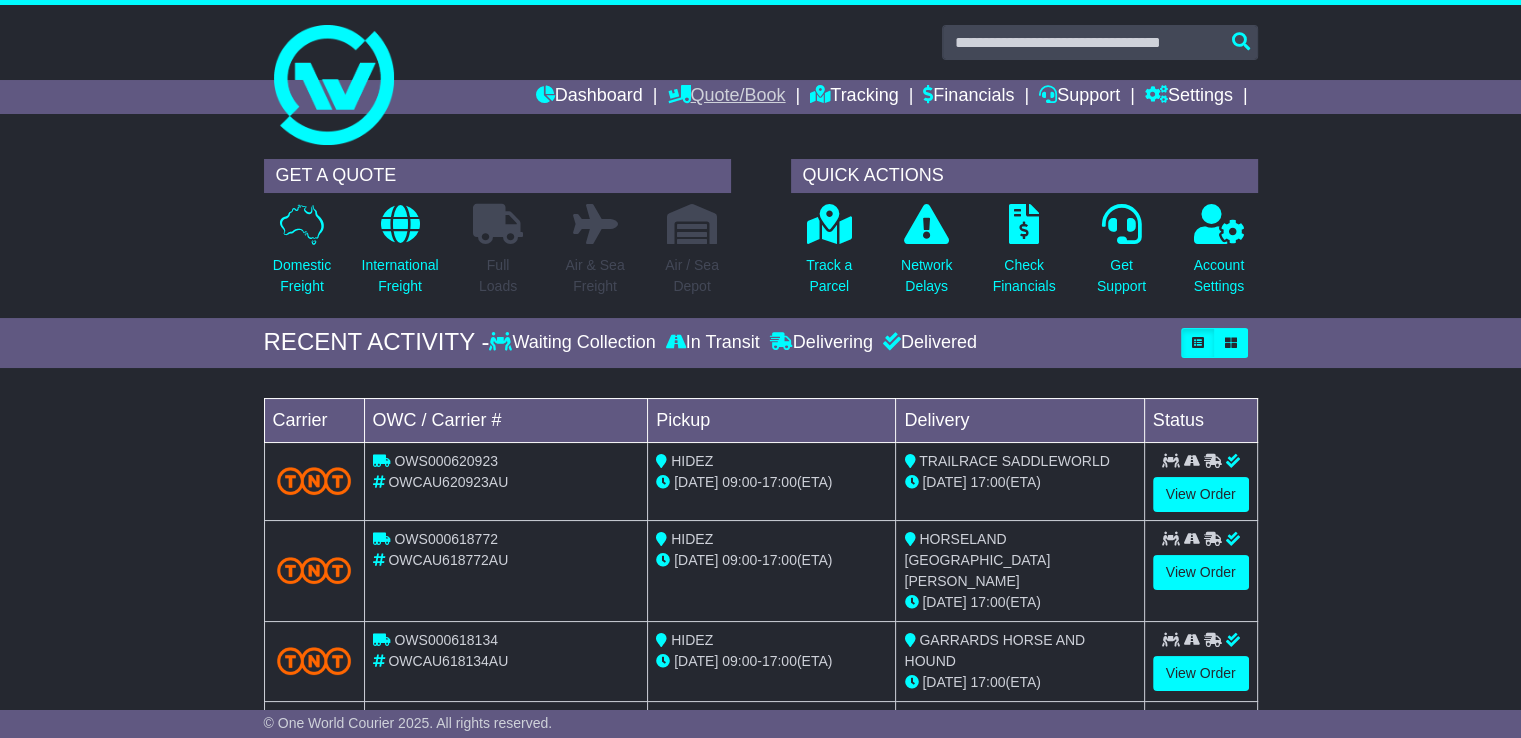 click on "Quote/Book" at bounding box center (726, 97) 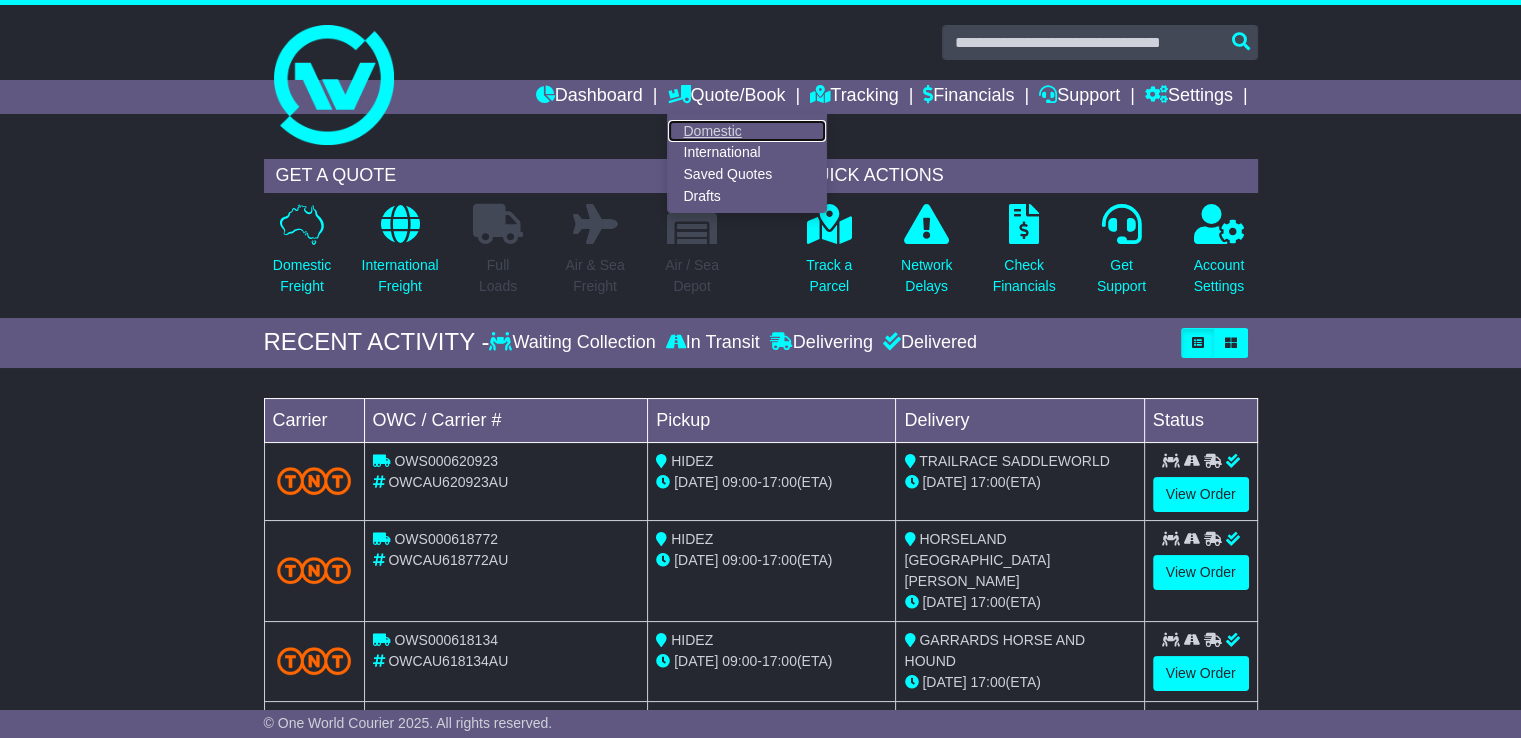 click on "Domestic" at bounding box center [747, 131] 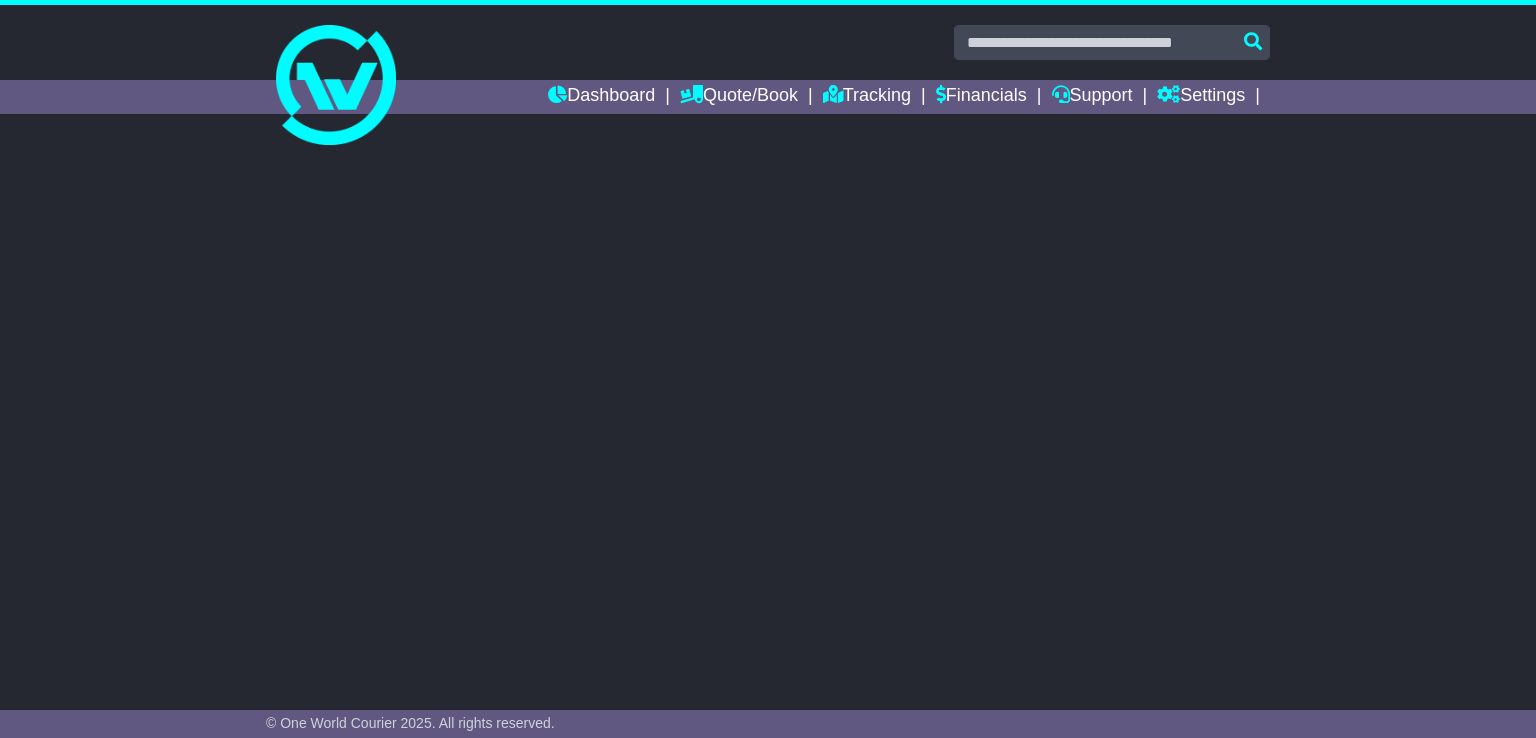 scroll, scrollTop: 0, scrollLeft: 0, axis: both 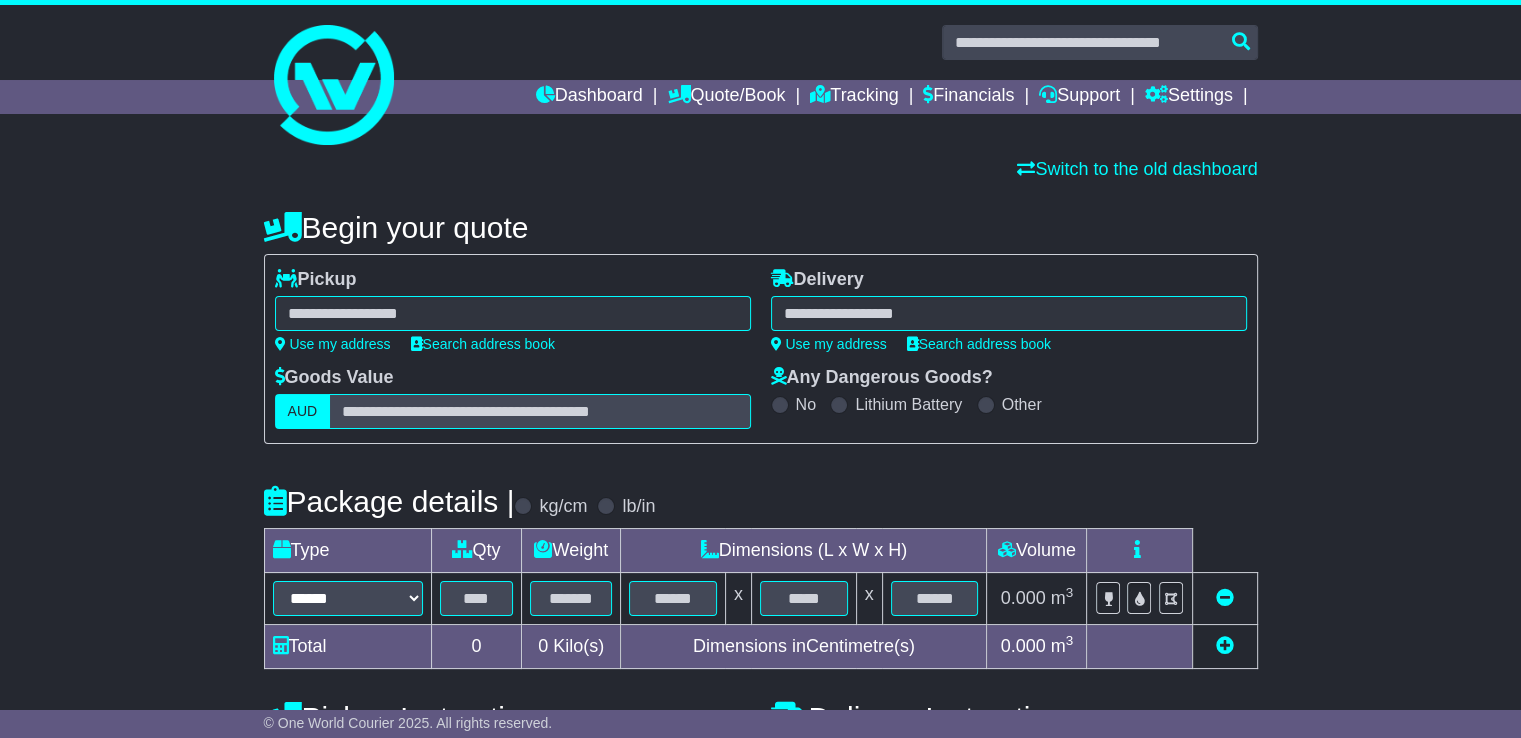 click at bounding box center (513, 313) 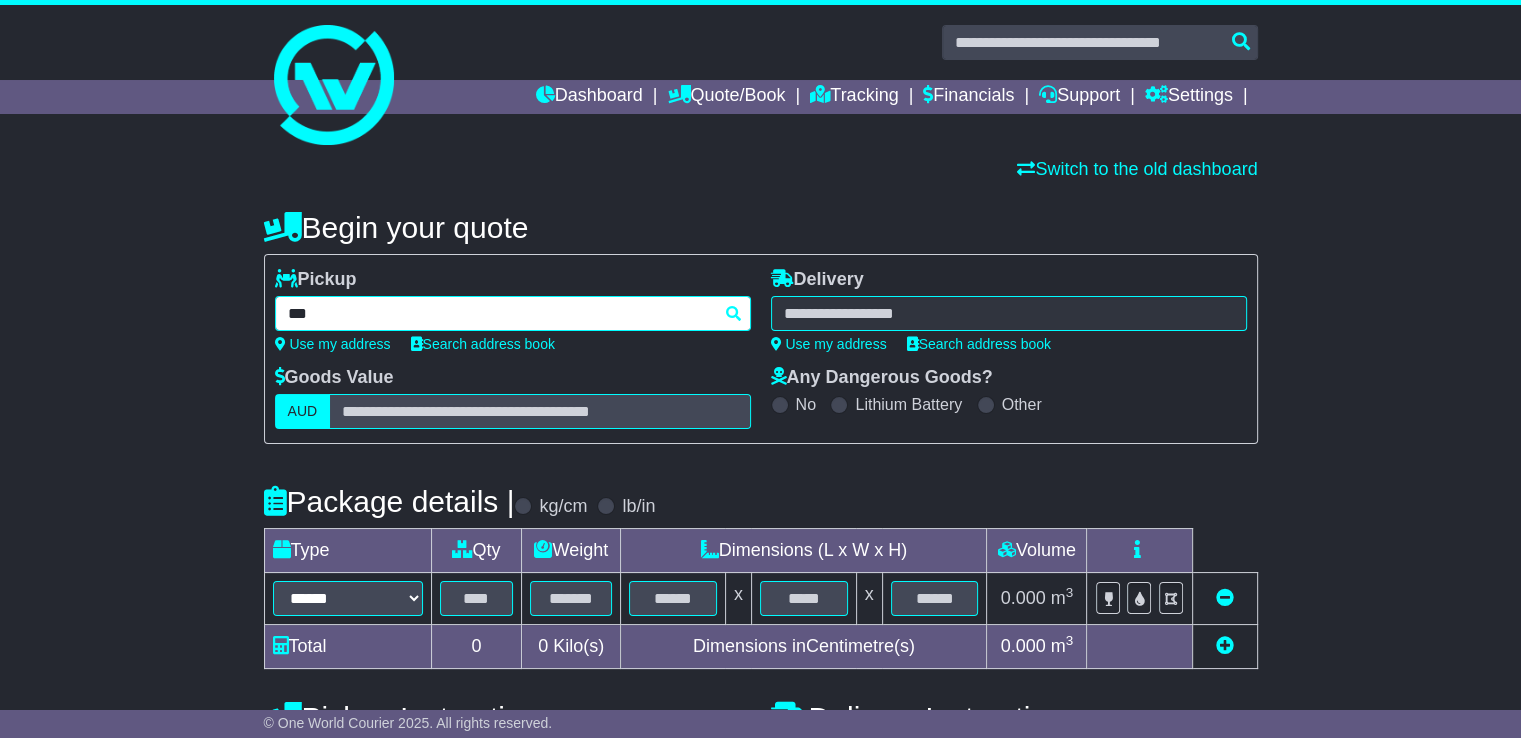 type on "****" 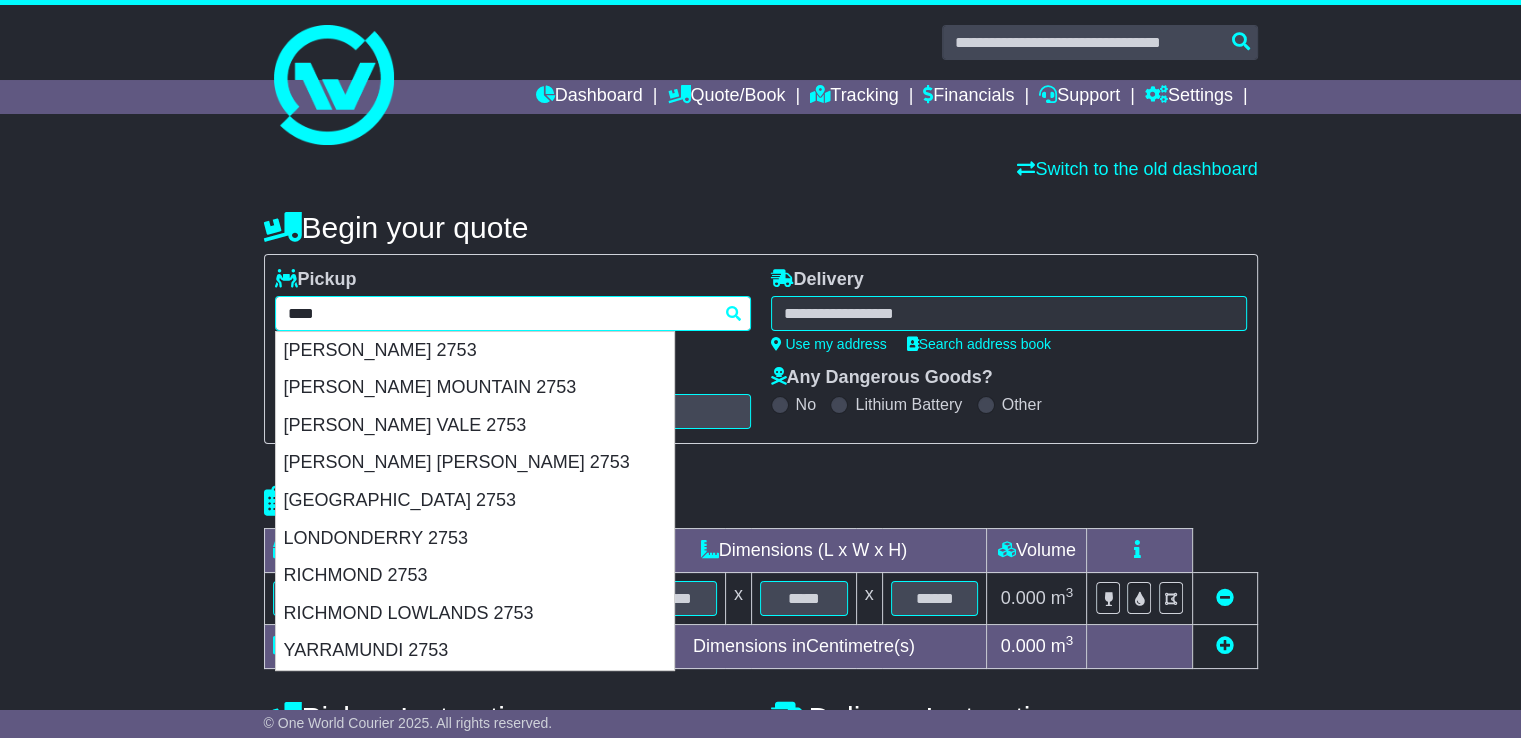 click on "RICHMOND 2753" at bounding box center (475, 576) 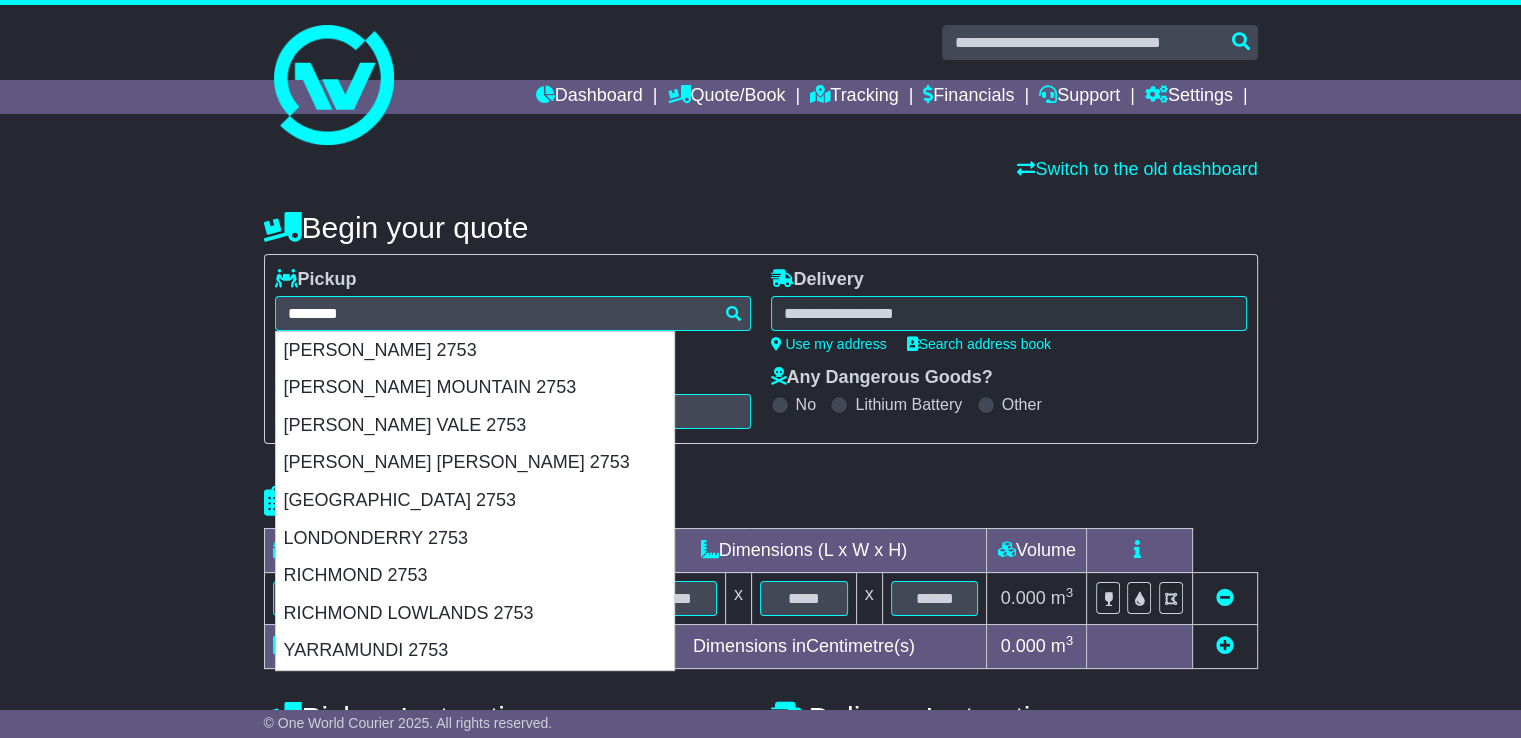 click on "****** ****** *** ******** ***** **** **** ****** *** *******" at bounding box center [347, 599] 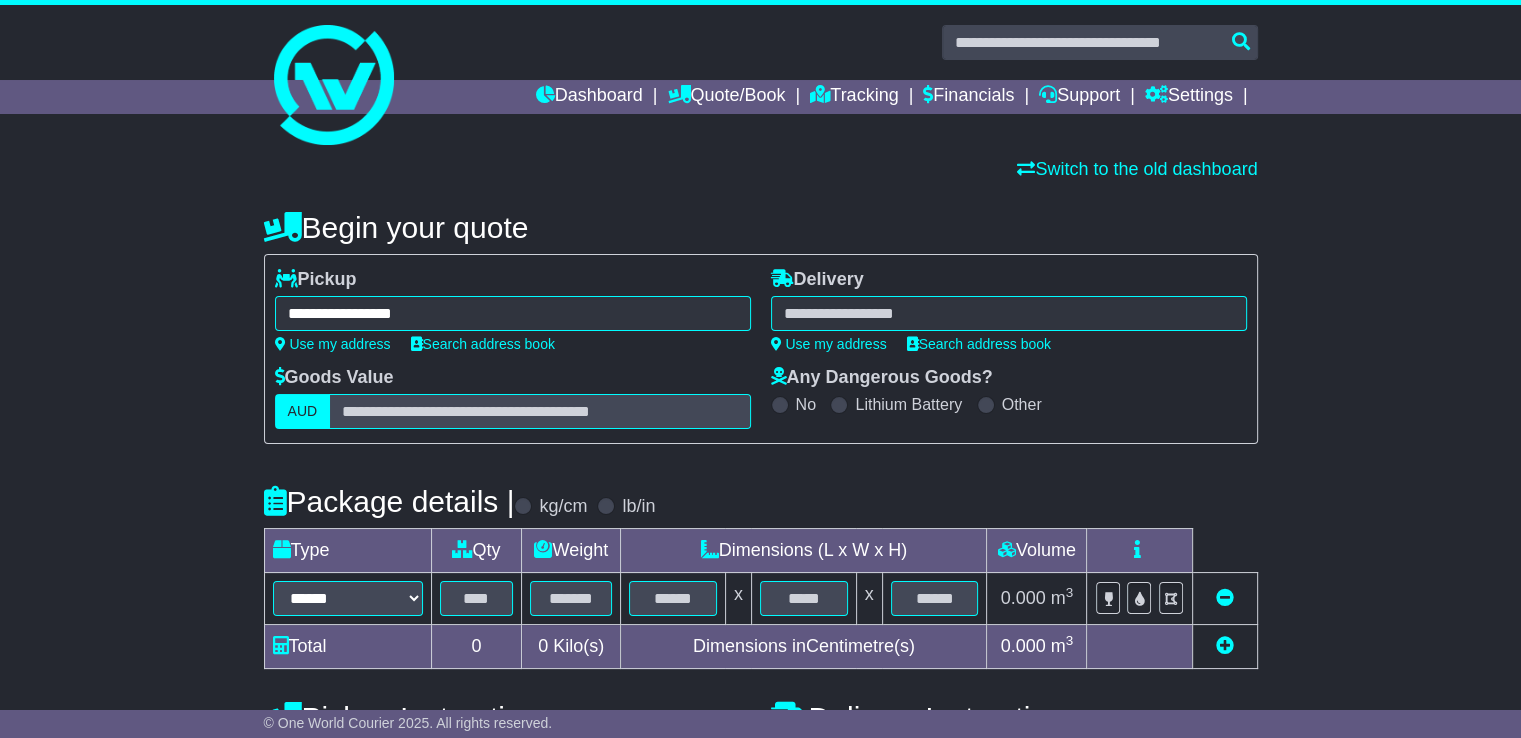 click at bounding box center (1009, 313) 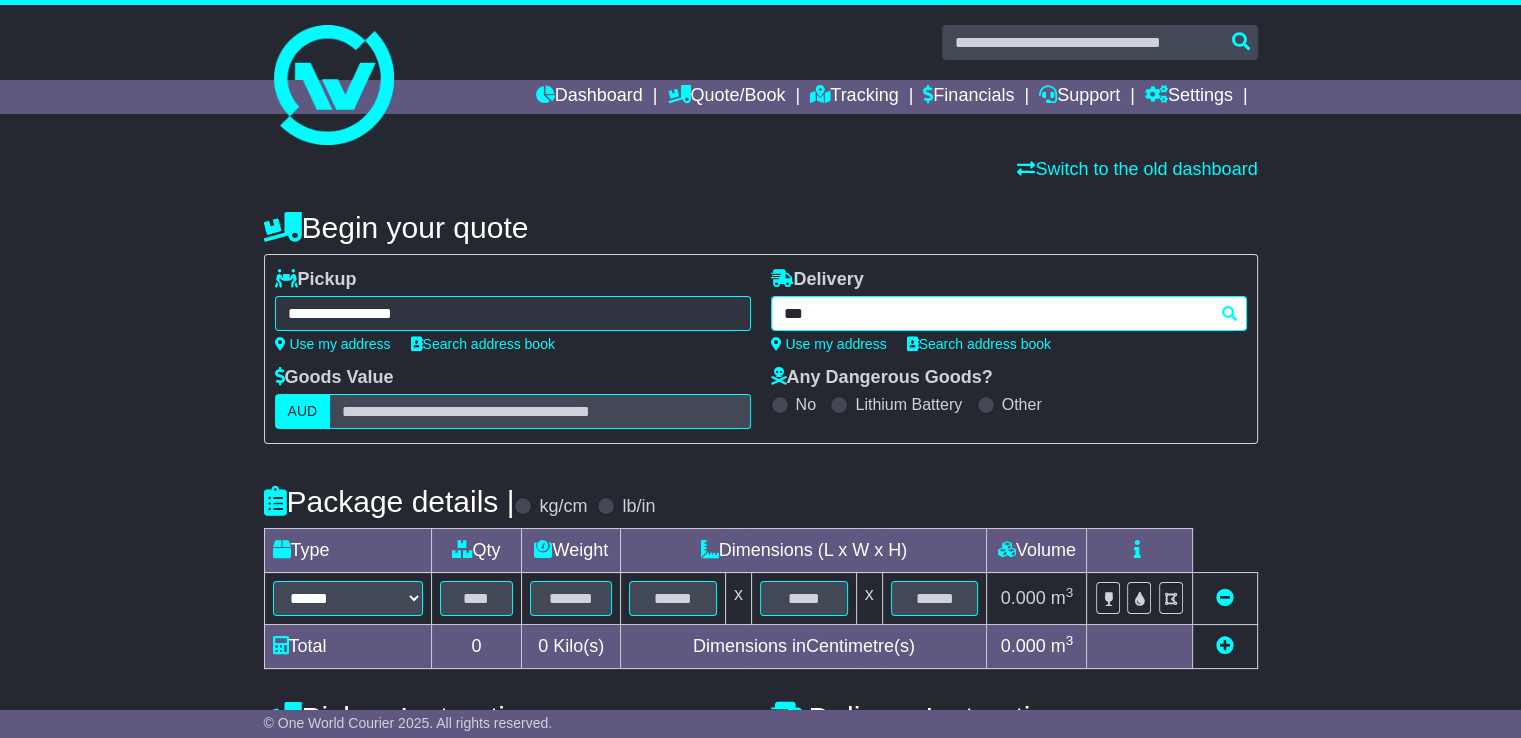 type on "****" 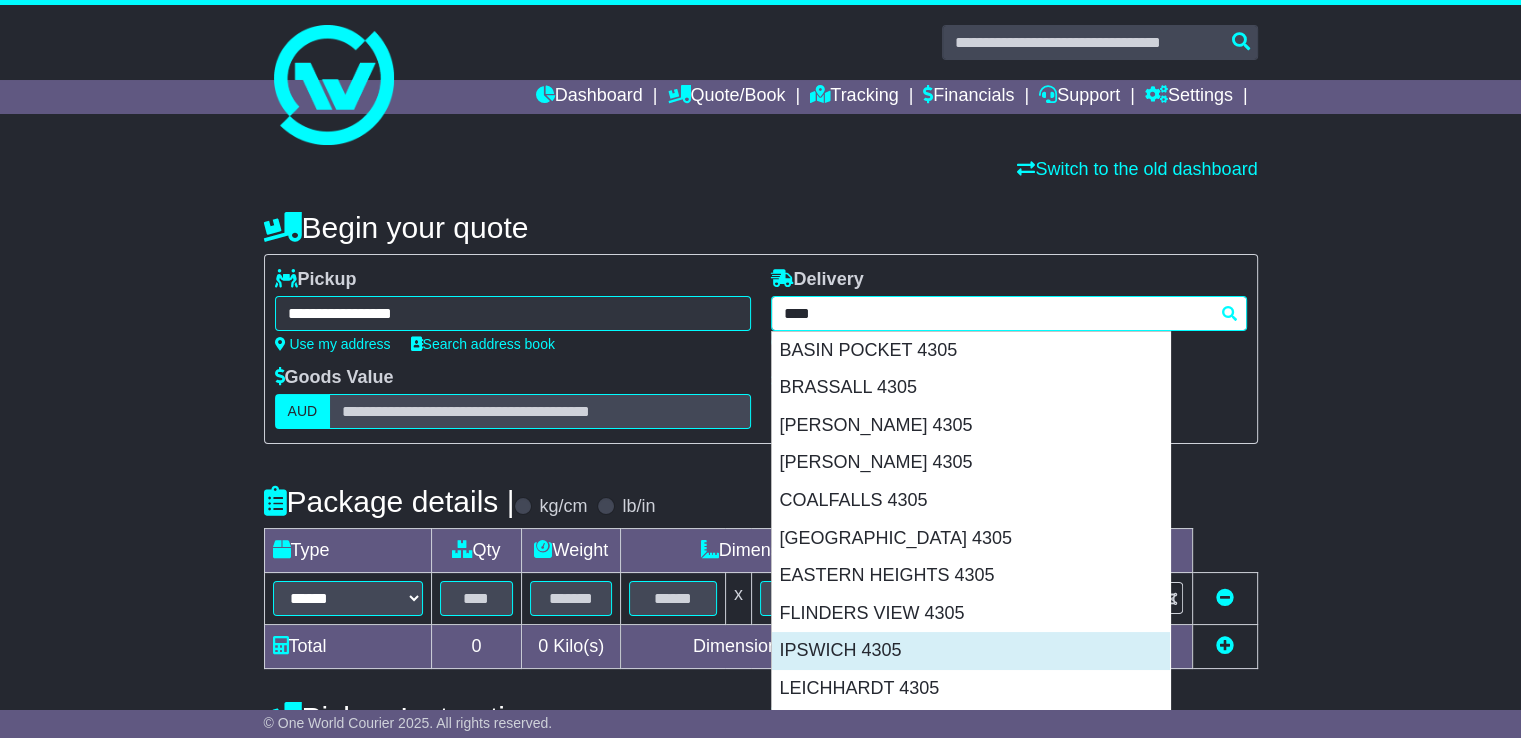click on "IPSWICH 4305" at bounding box center (971, 651) 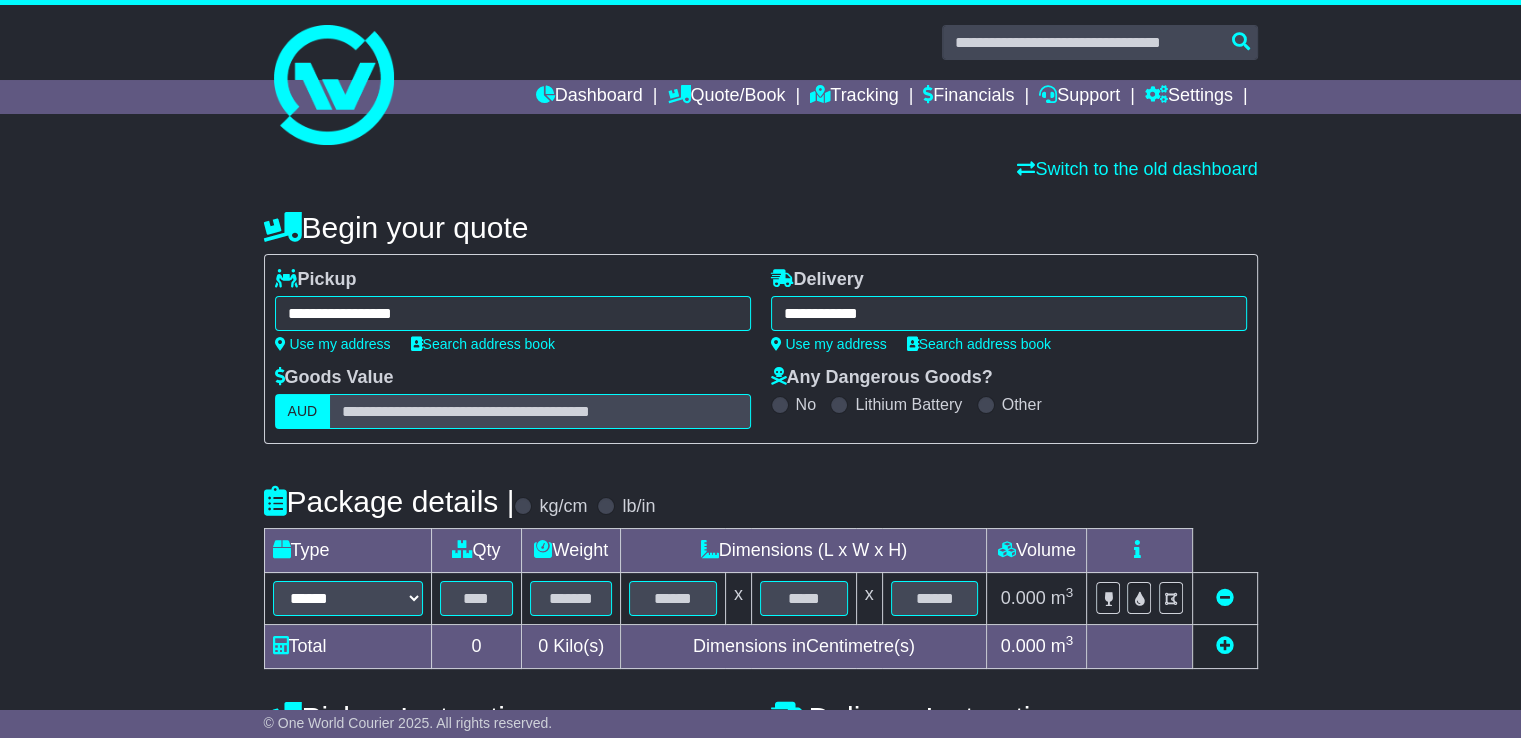 type on "**********" 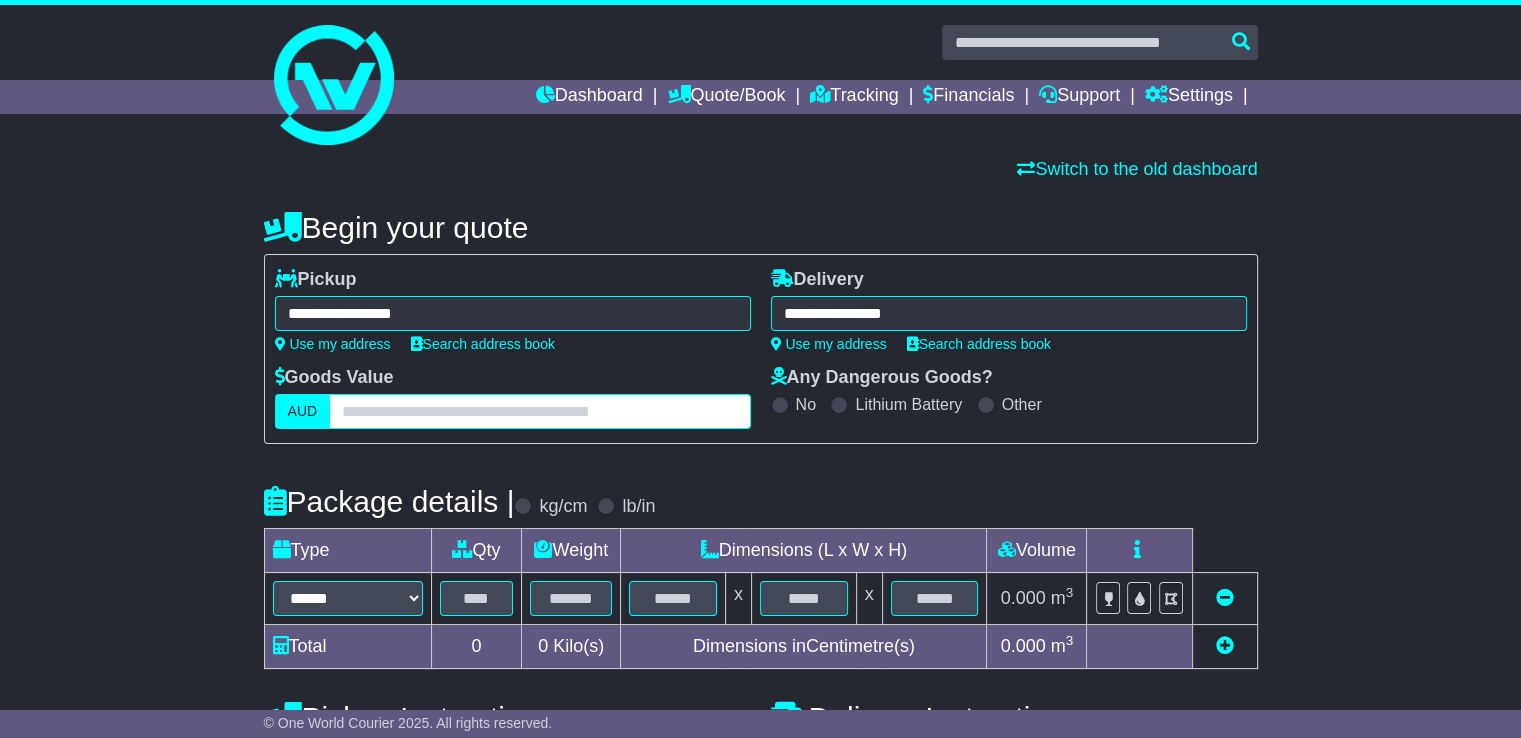 click at bounding box center (539, 411) 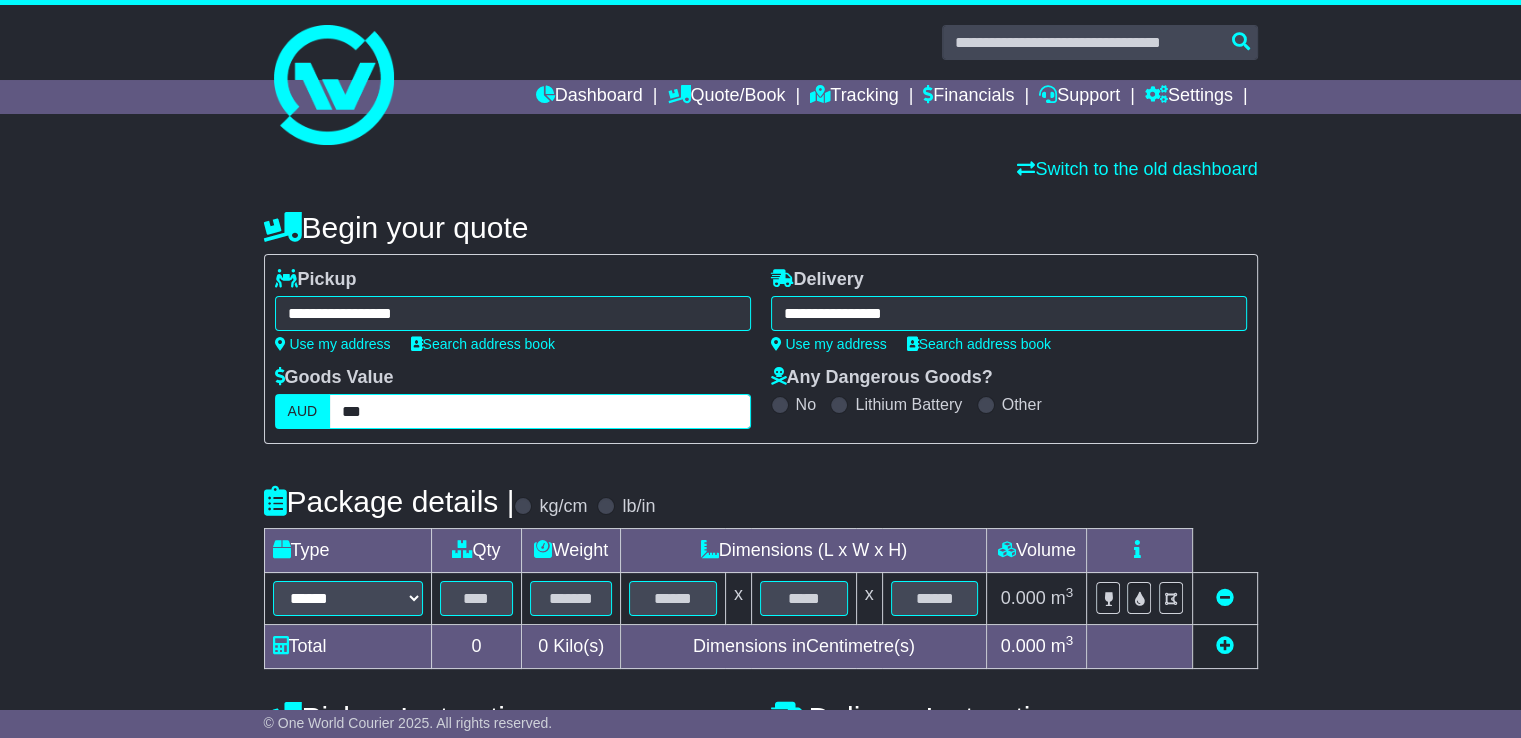 type on "***" 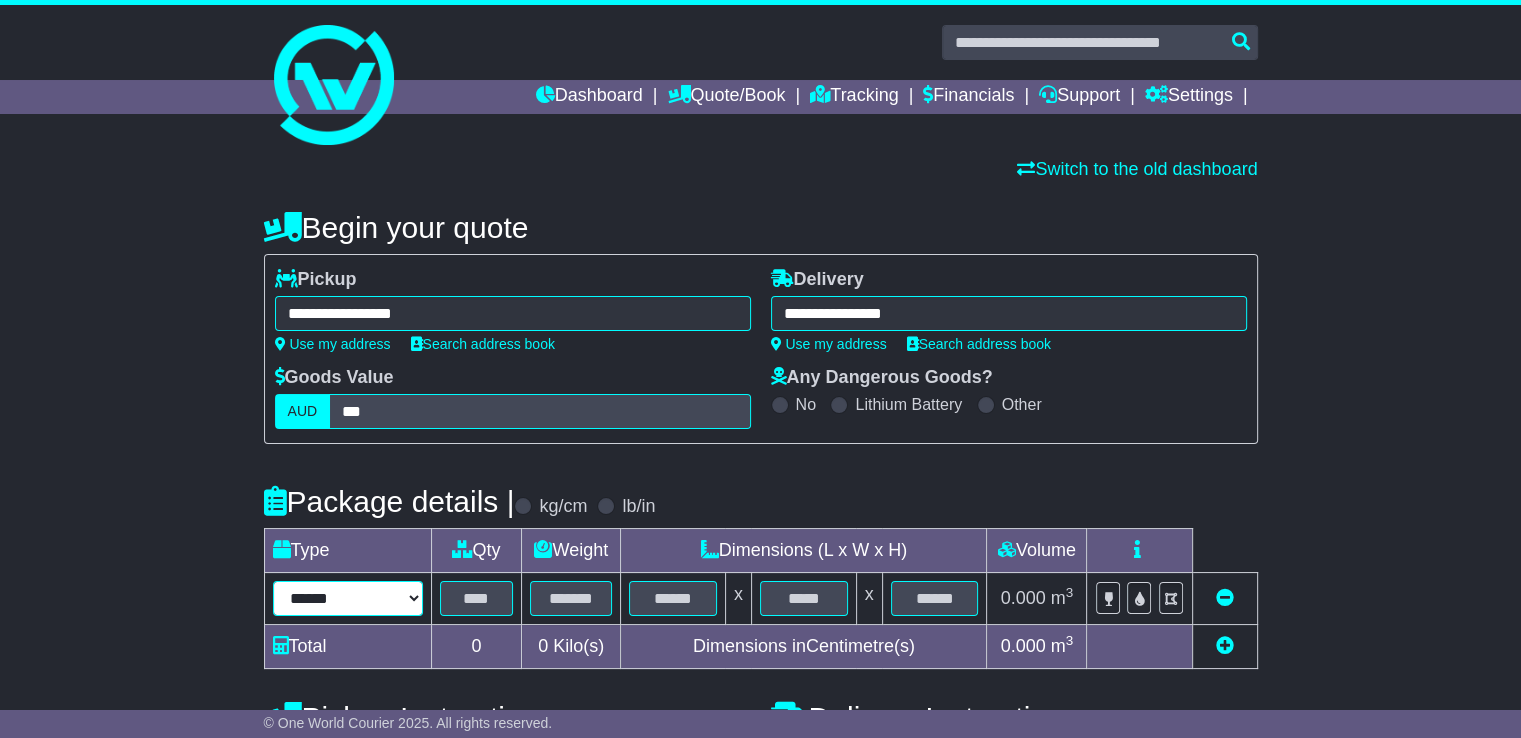 click on "****** ****** *** ******** ***** **** **** ****** *** *******" at bounding box center [348, 598] 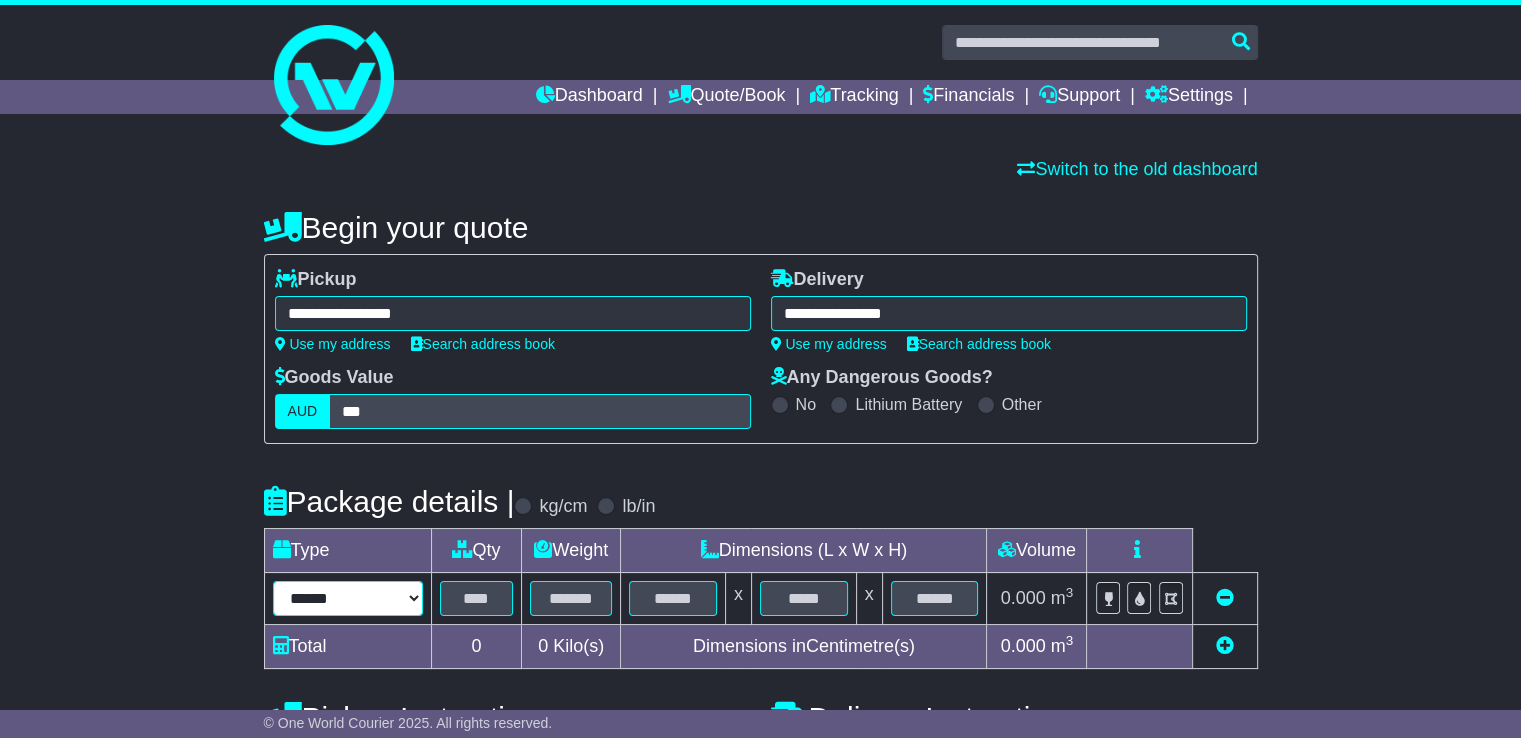 select on "*****" 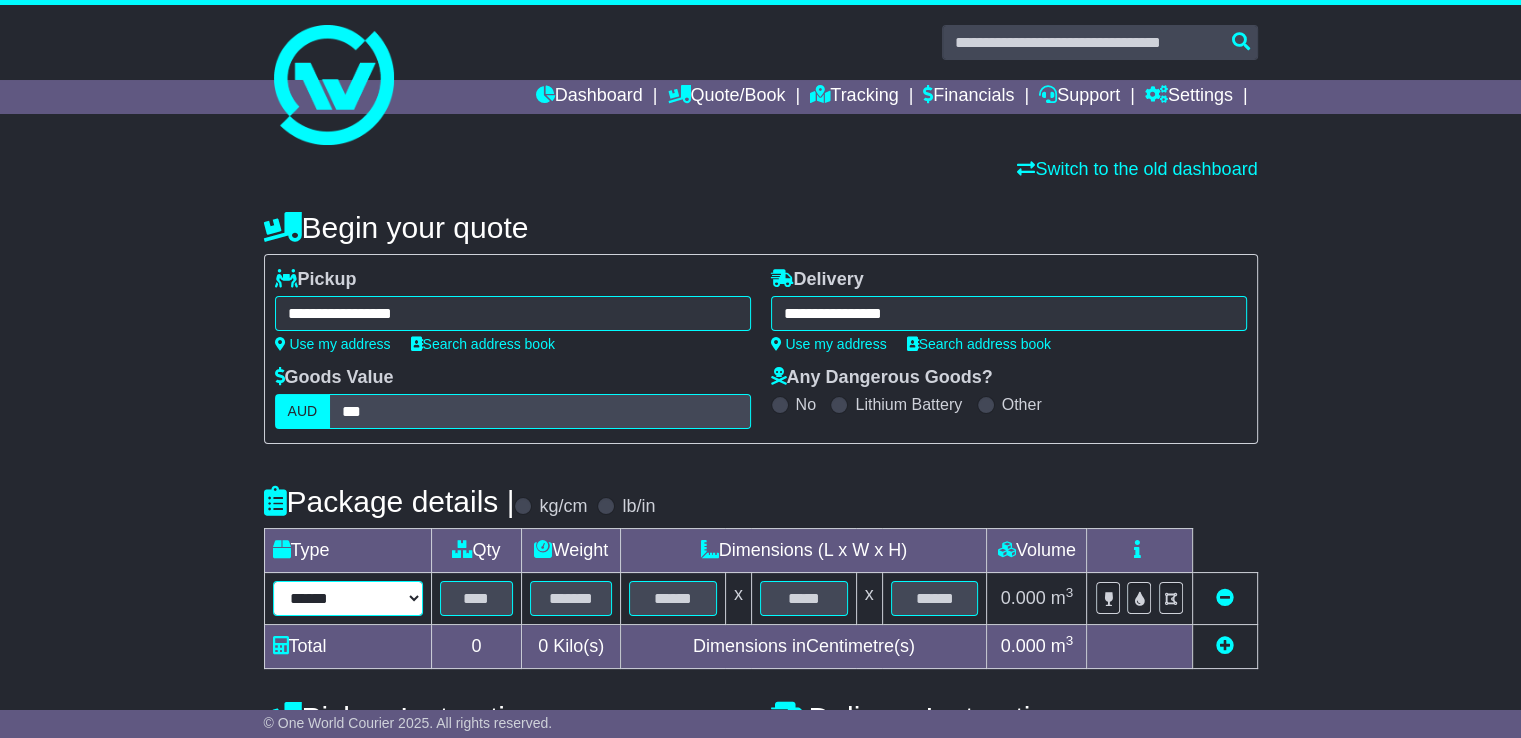 click on "****** ****** *** ******** ***** **** **** ****** *** *******" at bounding box center (348, 598) 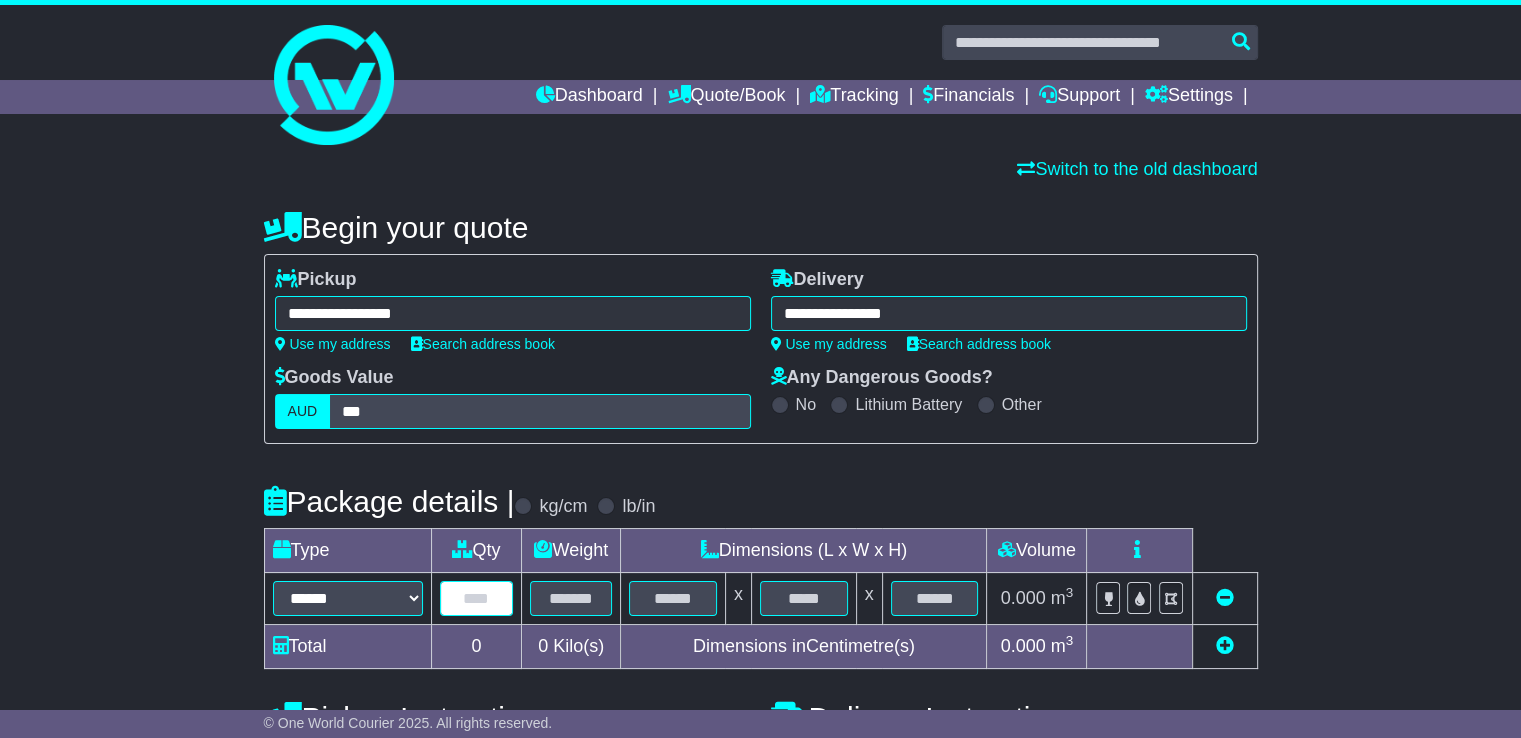 click at bounding box center [477, 598] 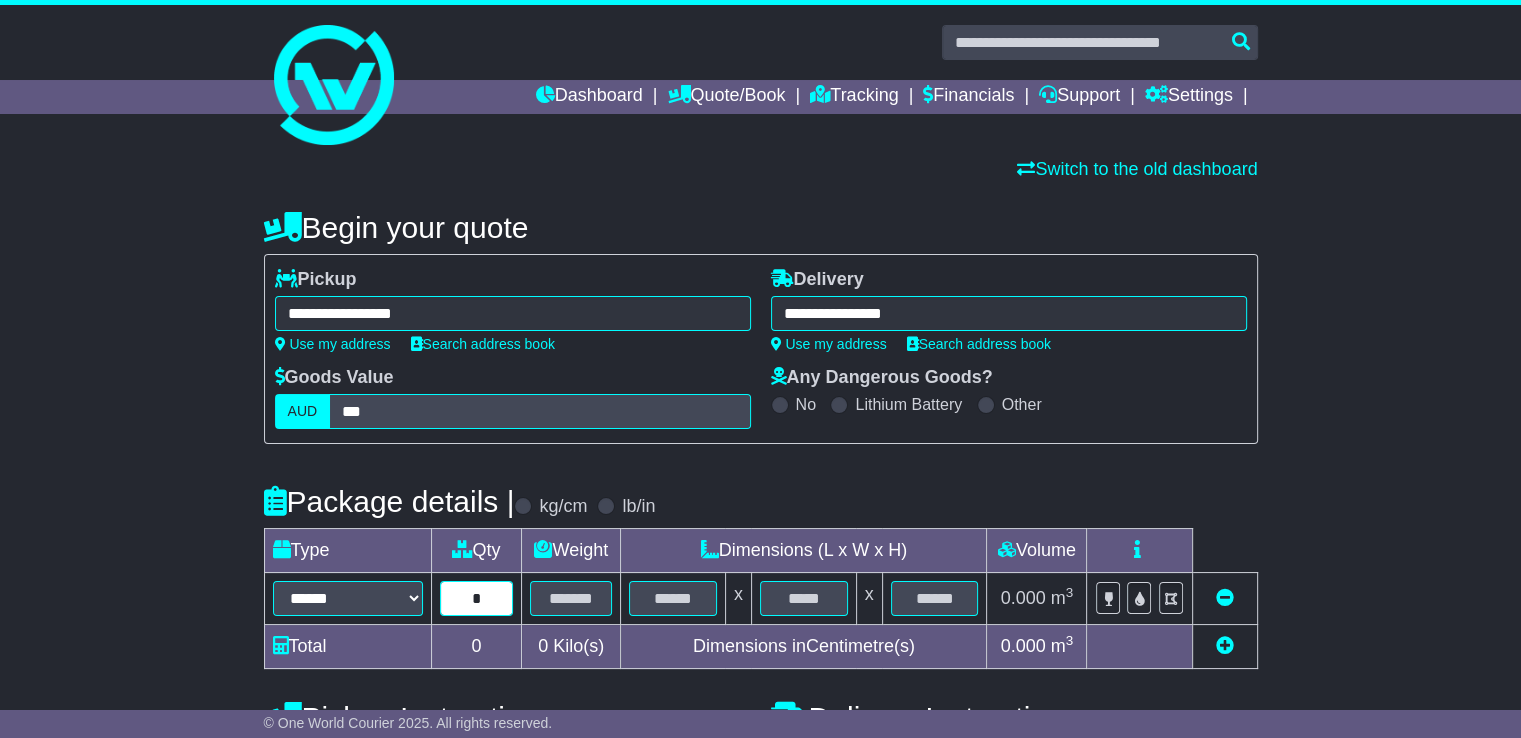 type on "*" 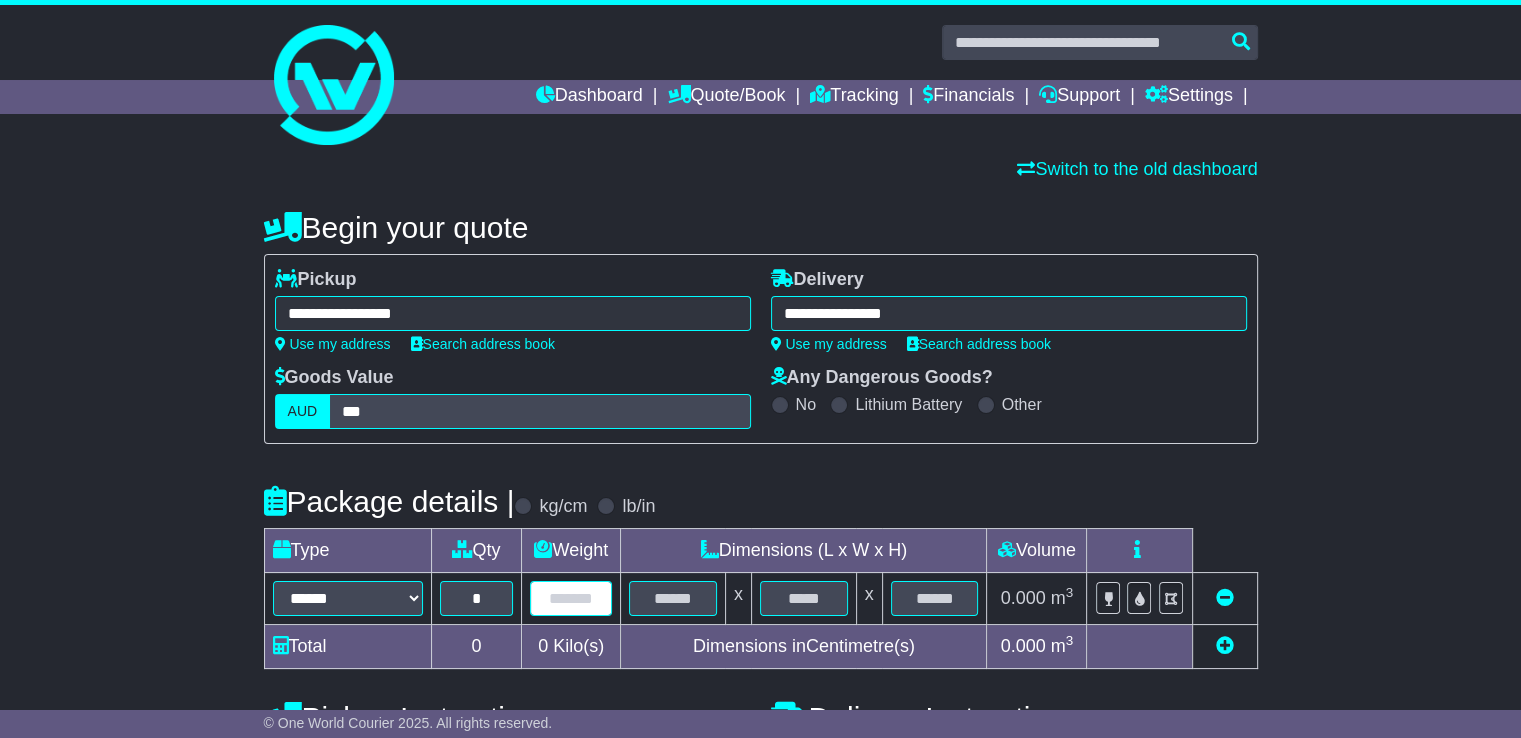 click at bounding box center (571, 598) 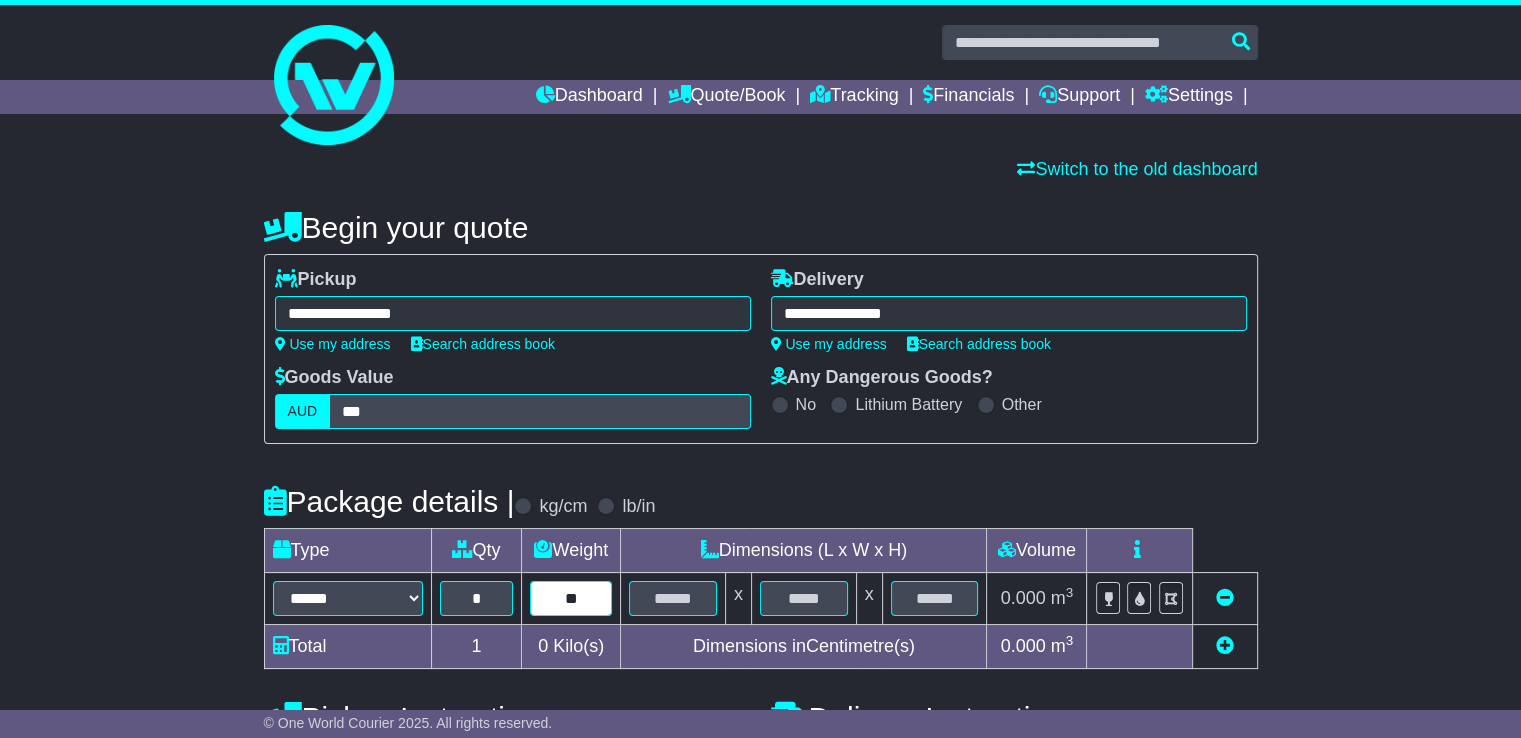 type on "*" 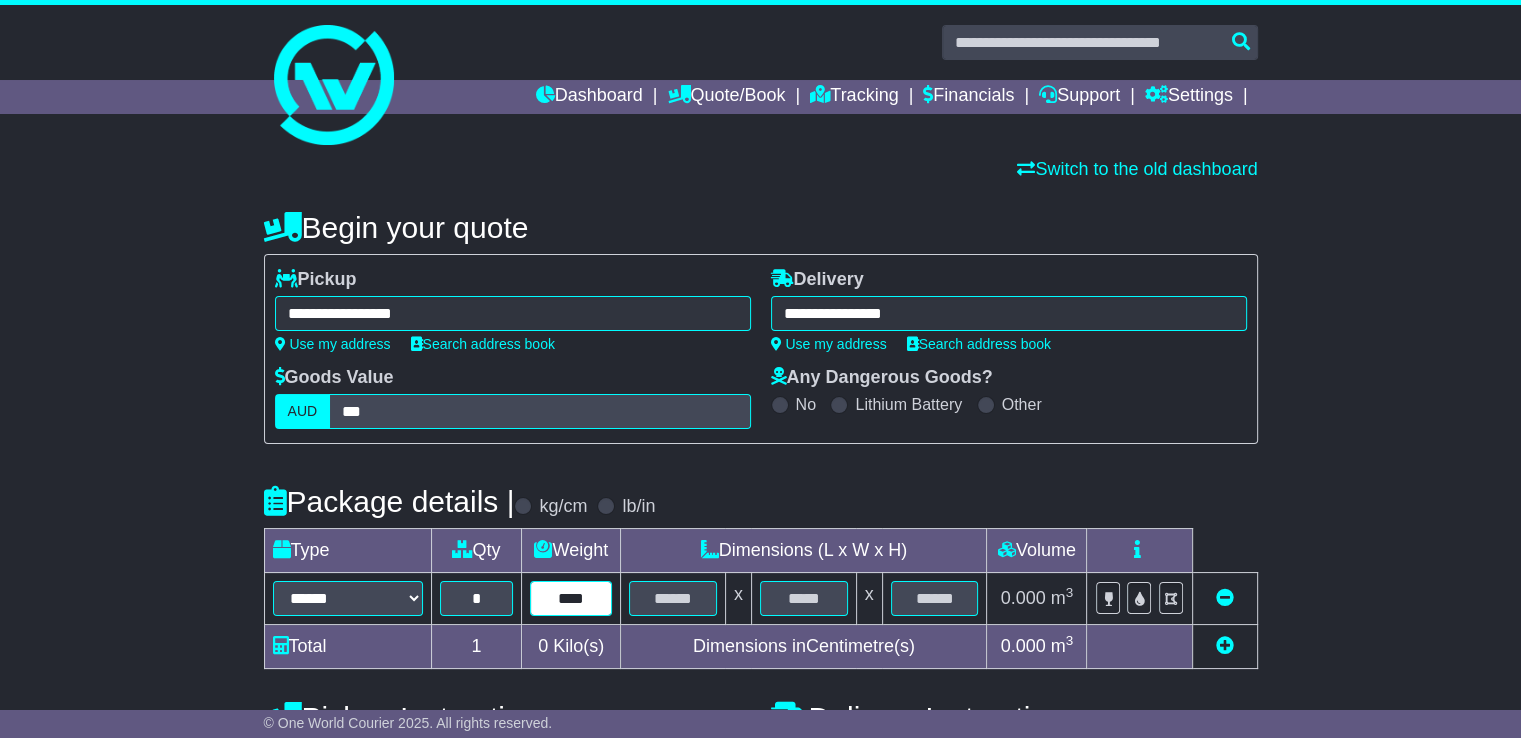 type on "****" 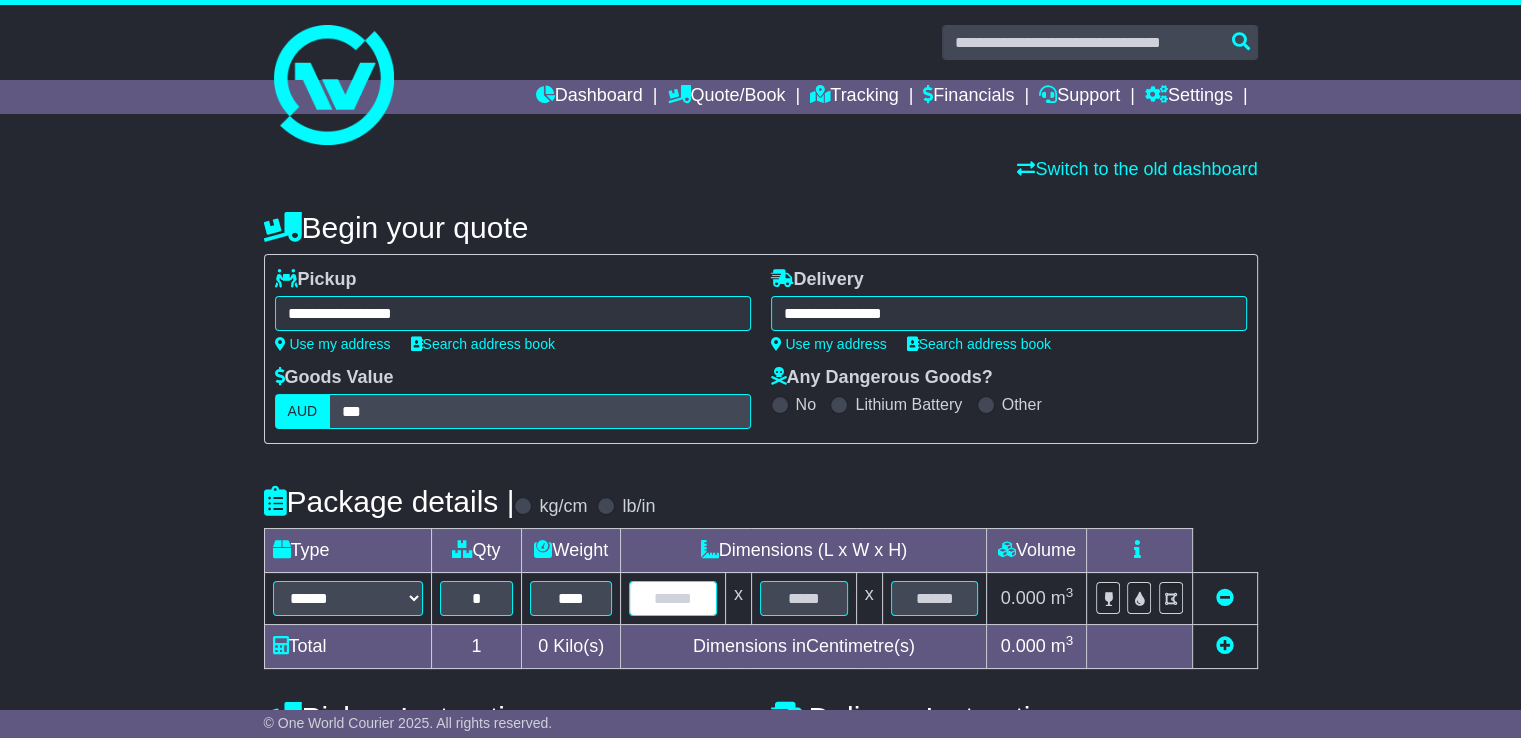 click at bounding box center (673, 598) 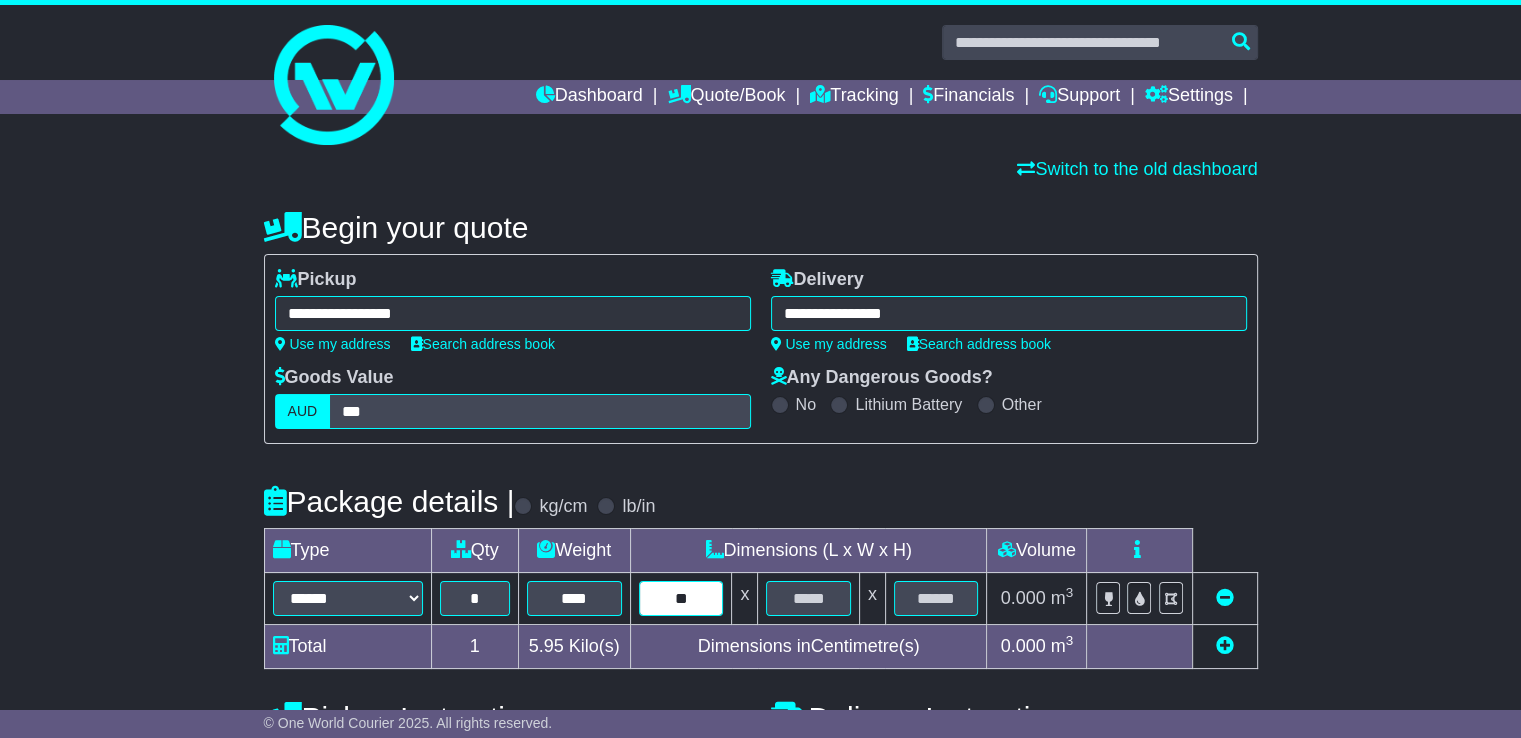 type on "**" 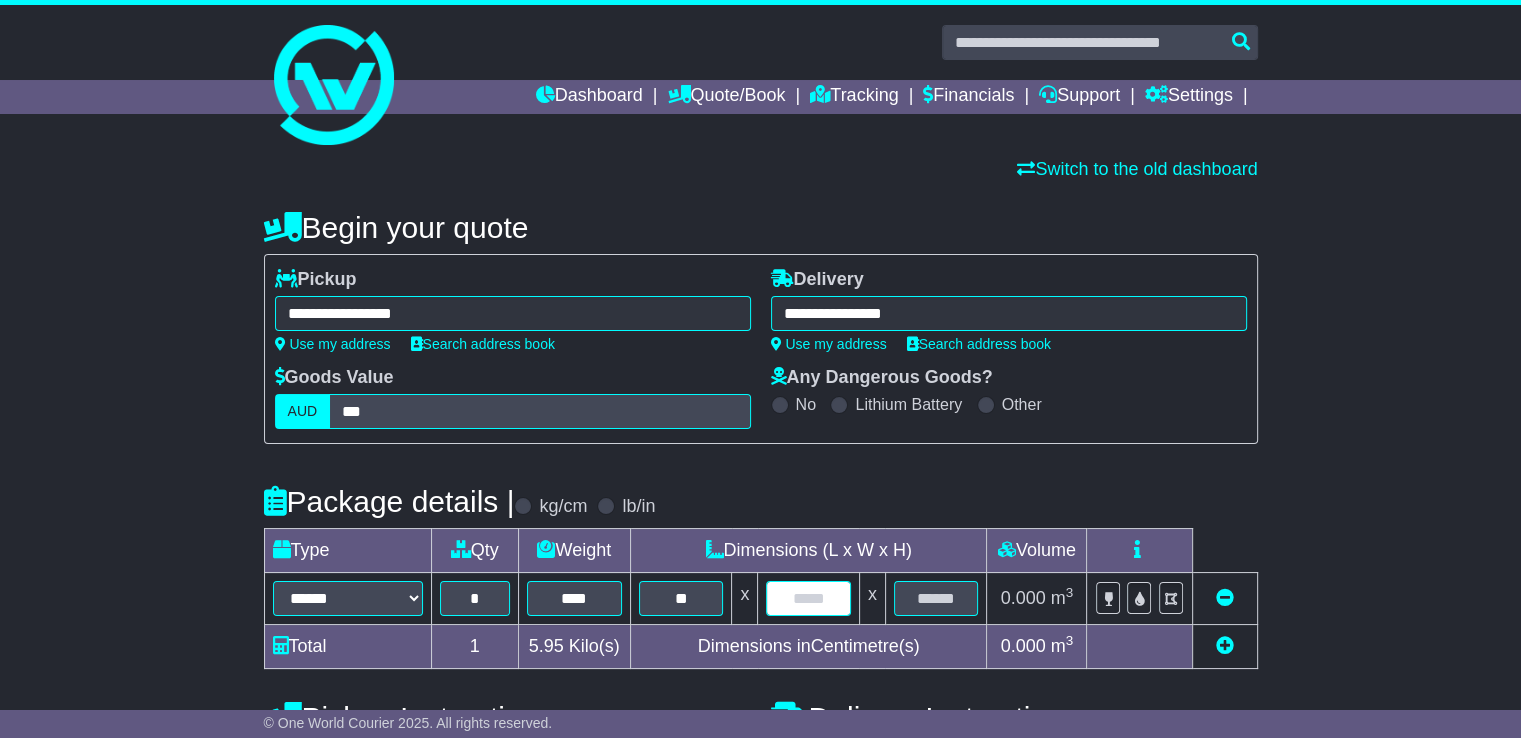 click at bounding box center (808, 598) 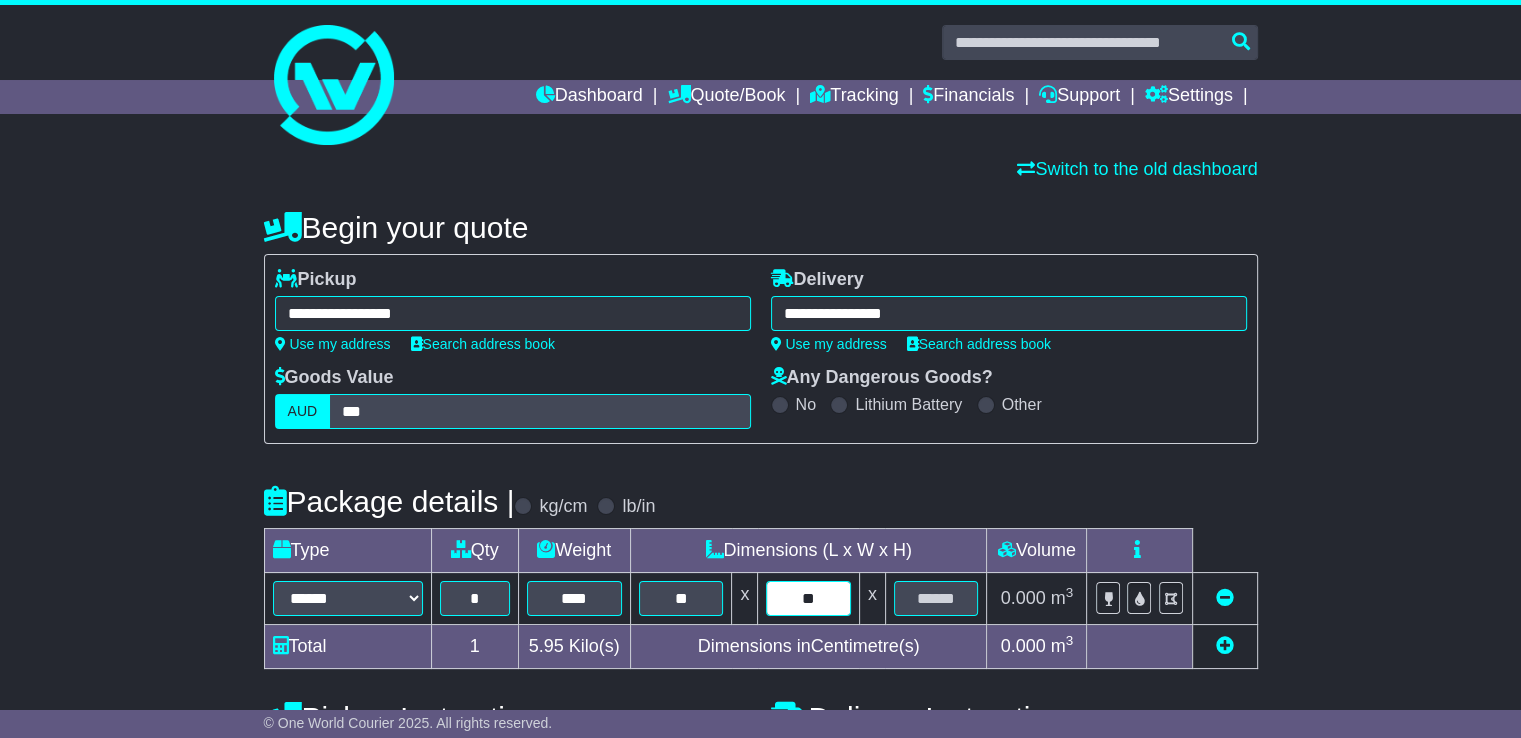 type on "**" 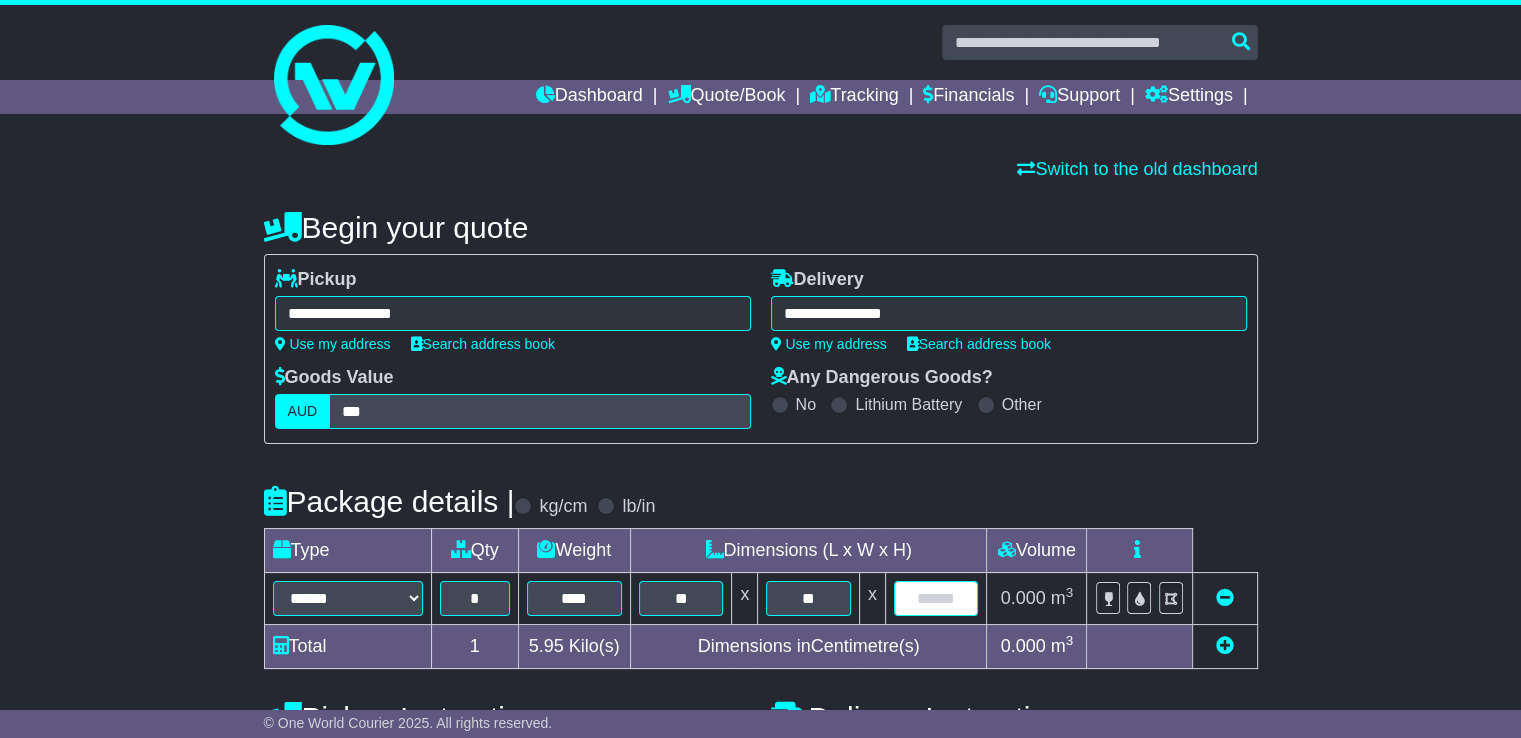 click at bounding box center [936, 598] 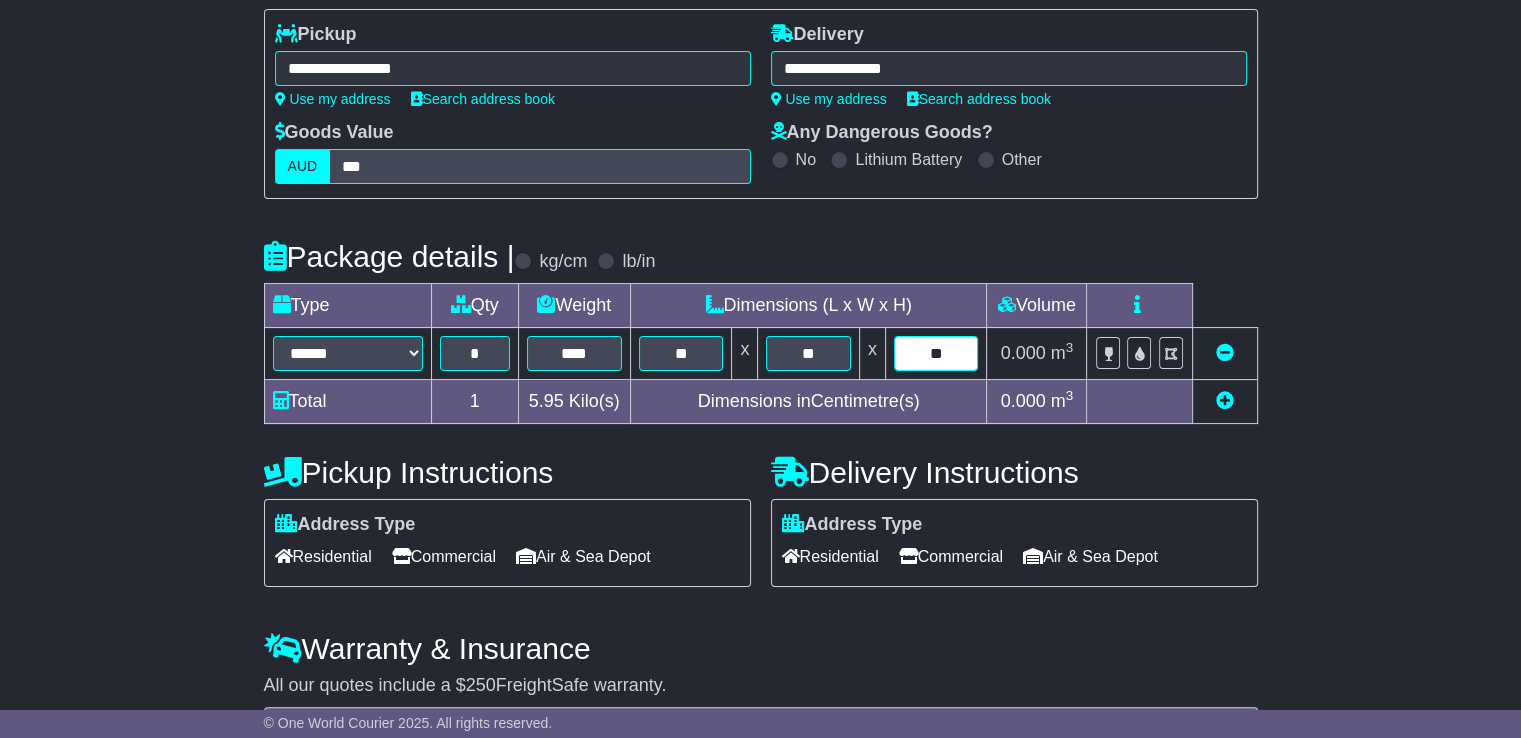 scroll, scrollTop: 274, scrollLeft: 0, axis: vertical 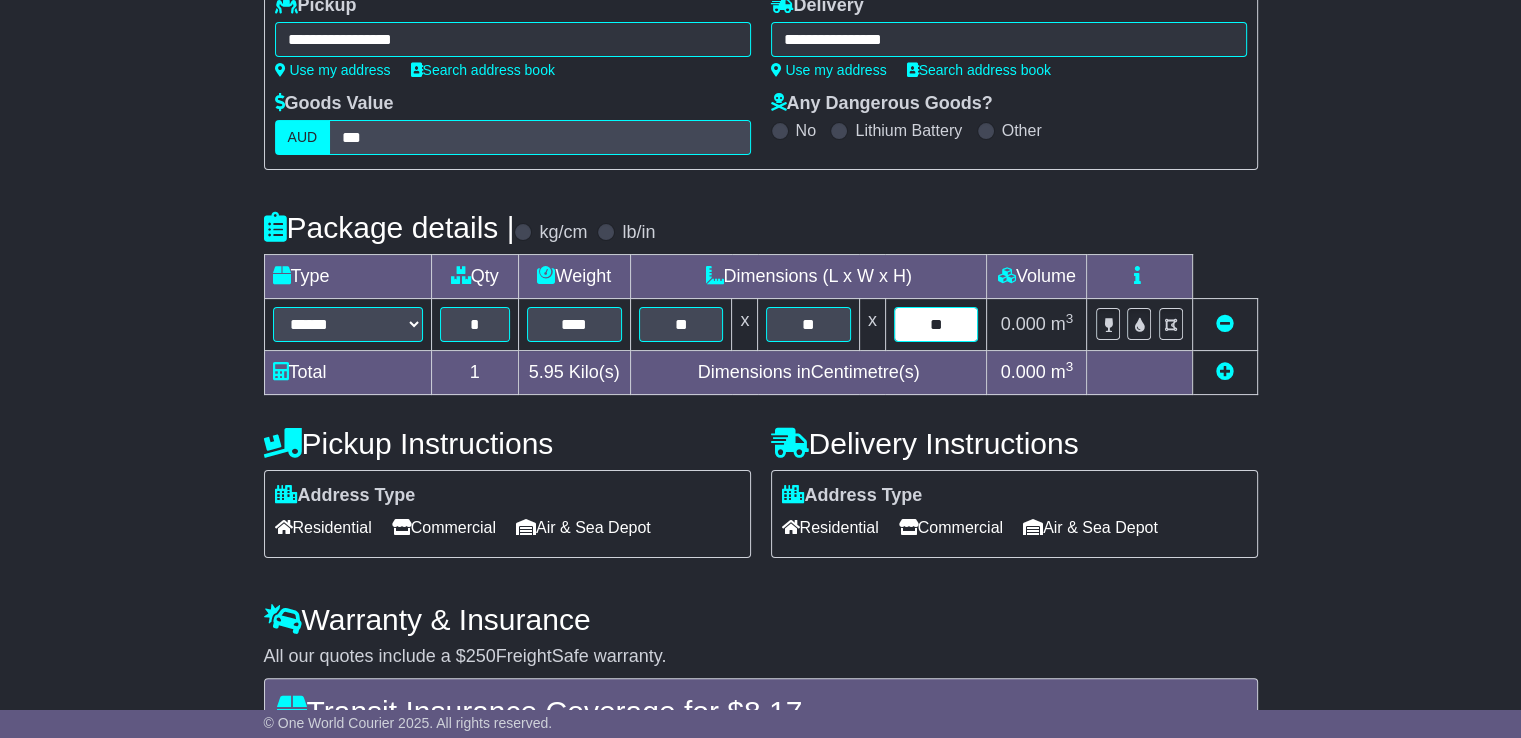 type on "**" 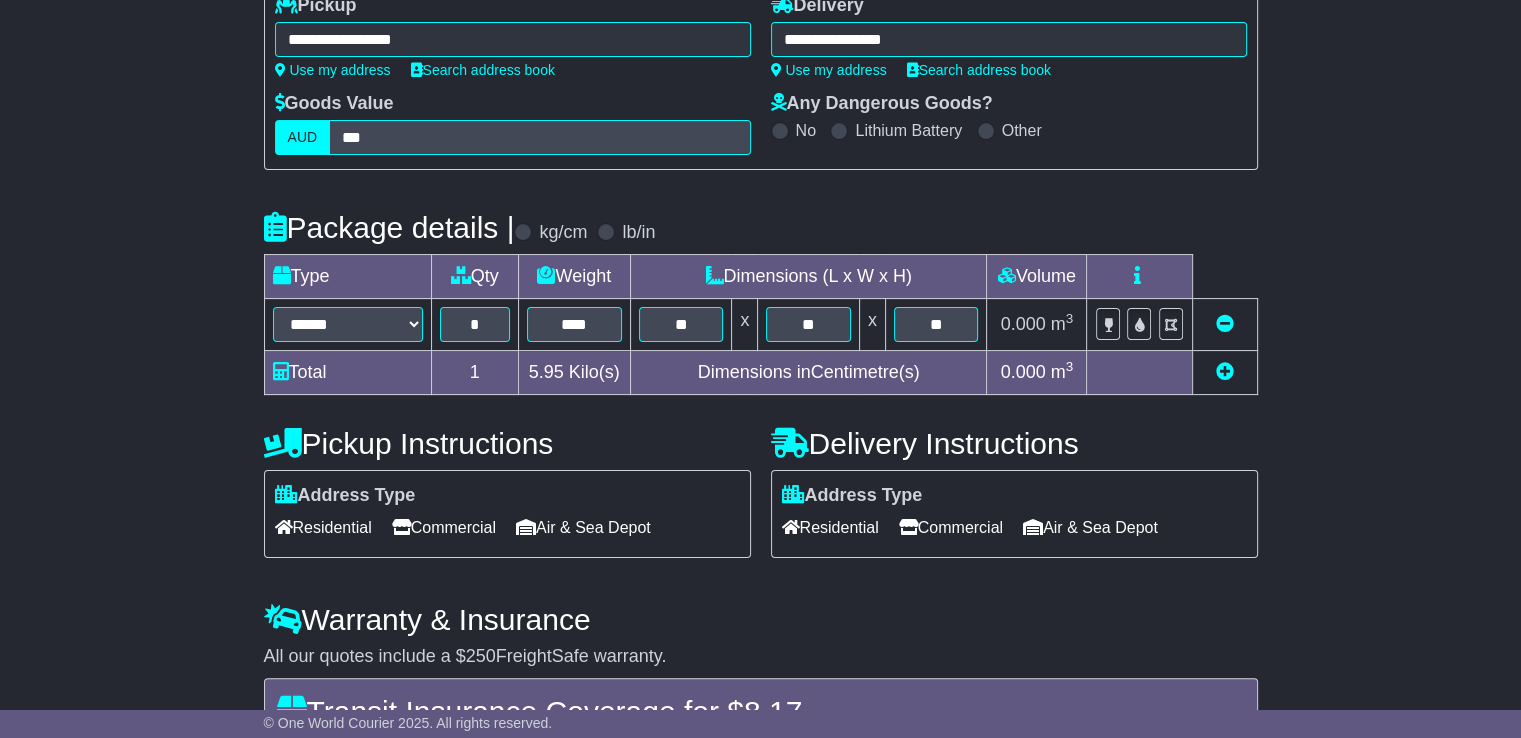 click on "Commercial" at bounding box center [444, 527] 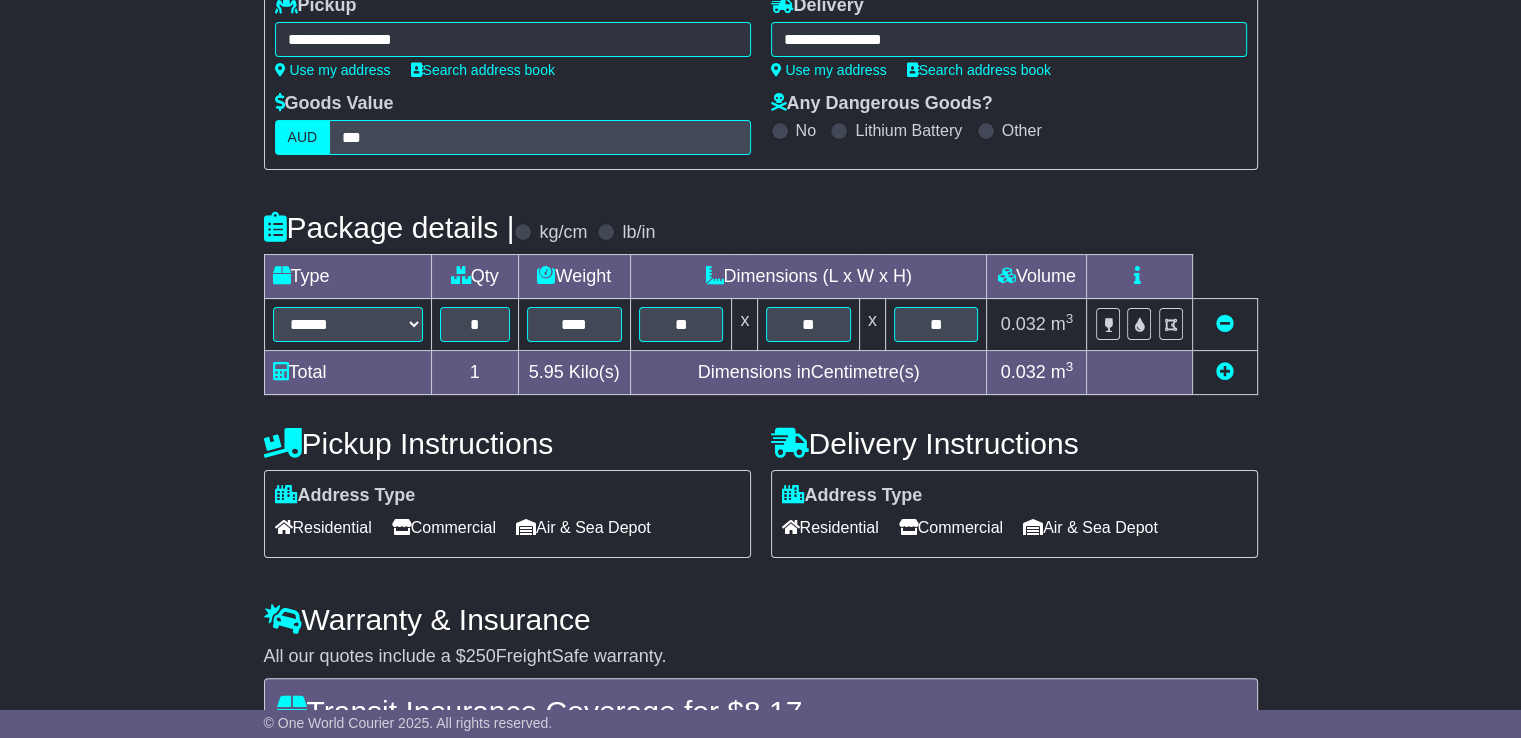 click on "Commercial" at bounding box center (951, 527) 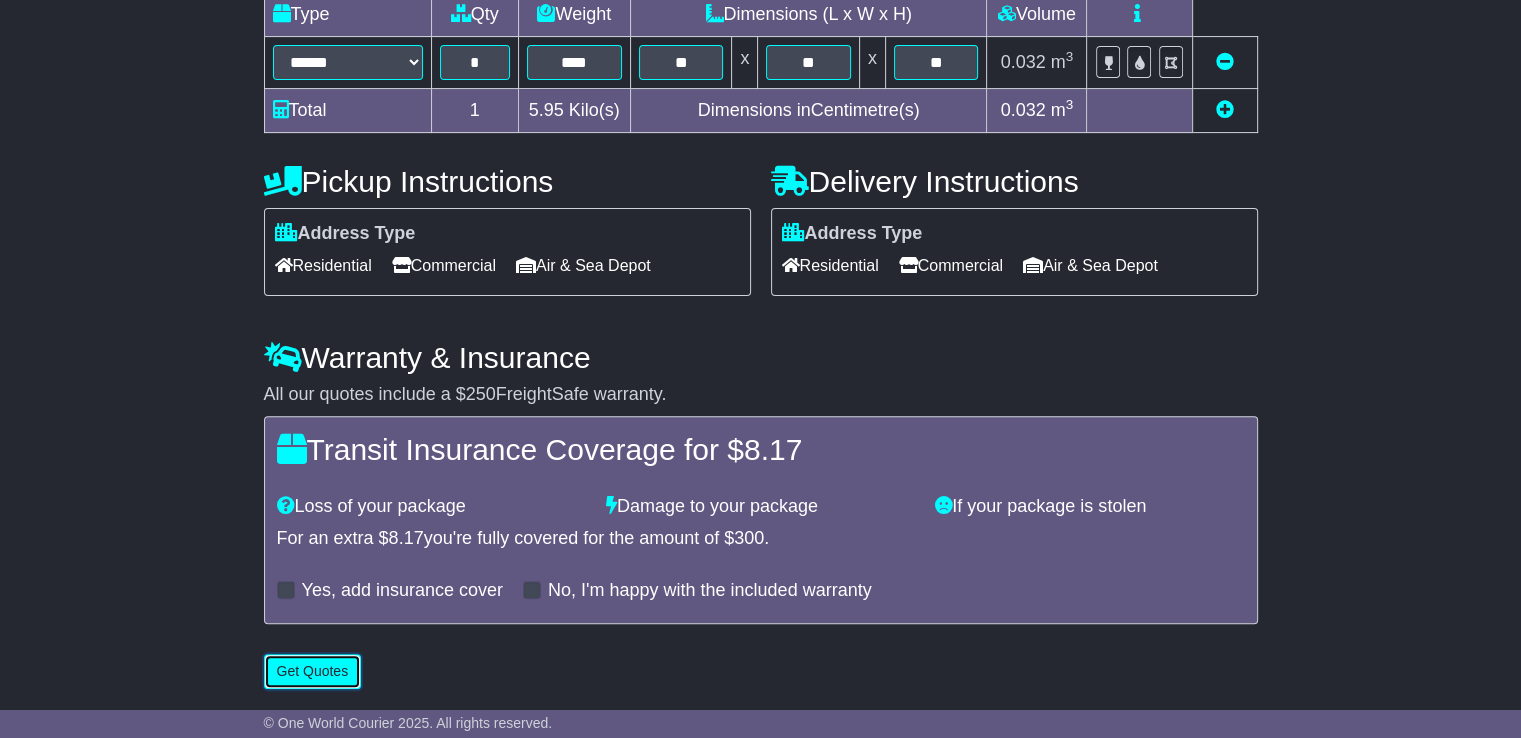 click on "Get Quotes" at bounding box center [313, 671] 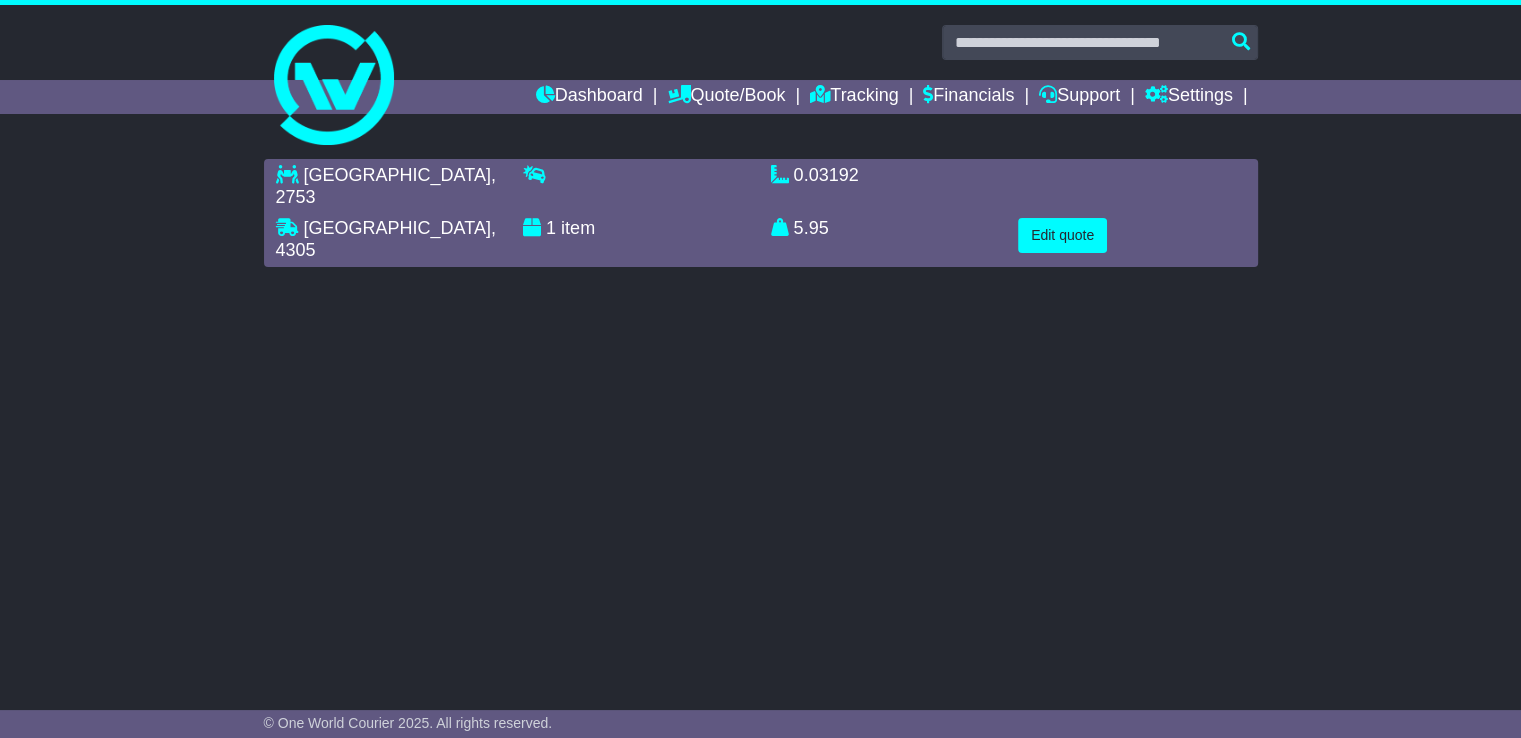 scroll, scrollTop: 0, scrollLeft: 0, axis: both 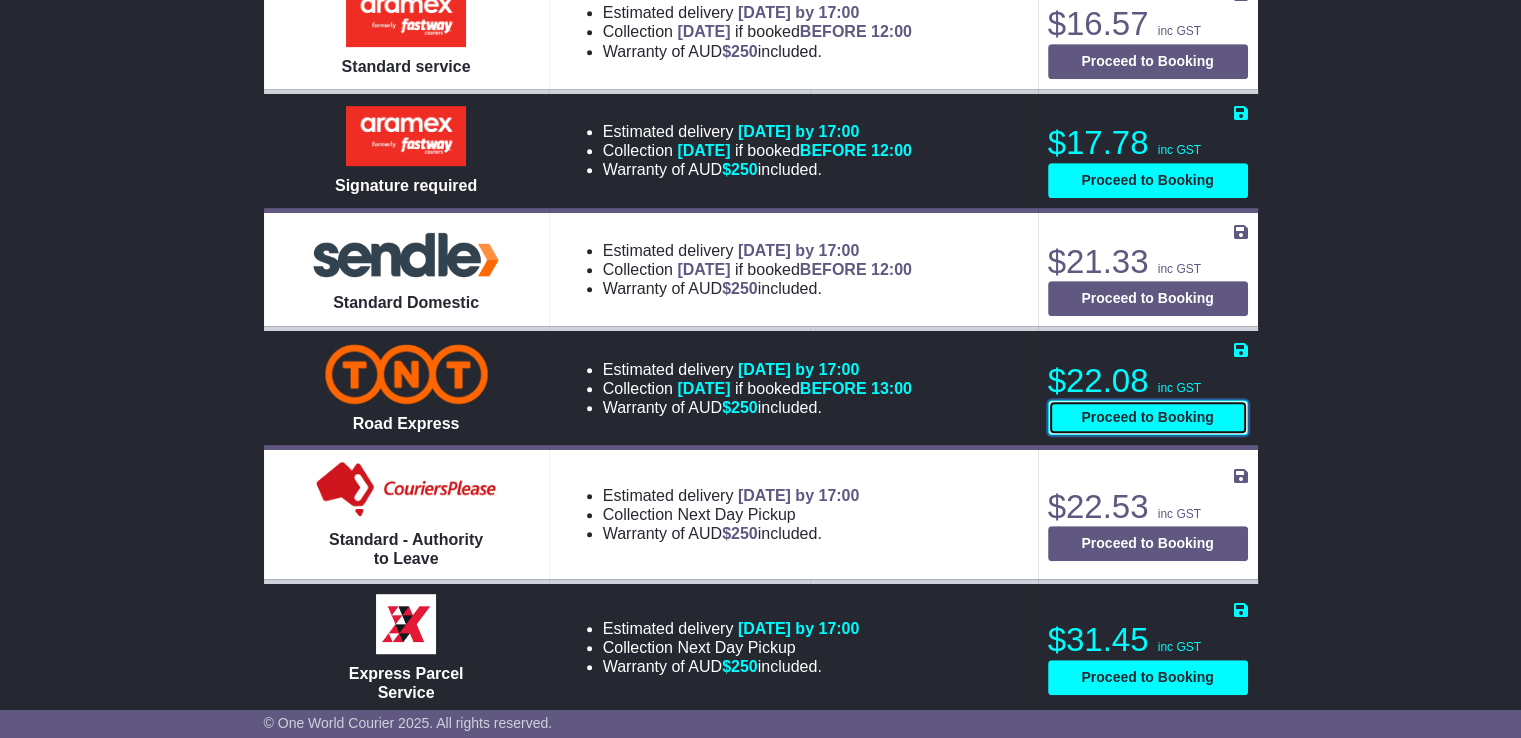 click on "Proceed to Booking" at bounding box center [1148, 417] 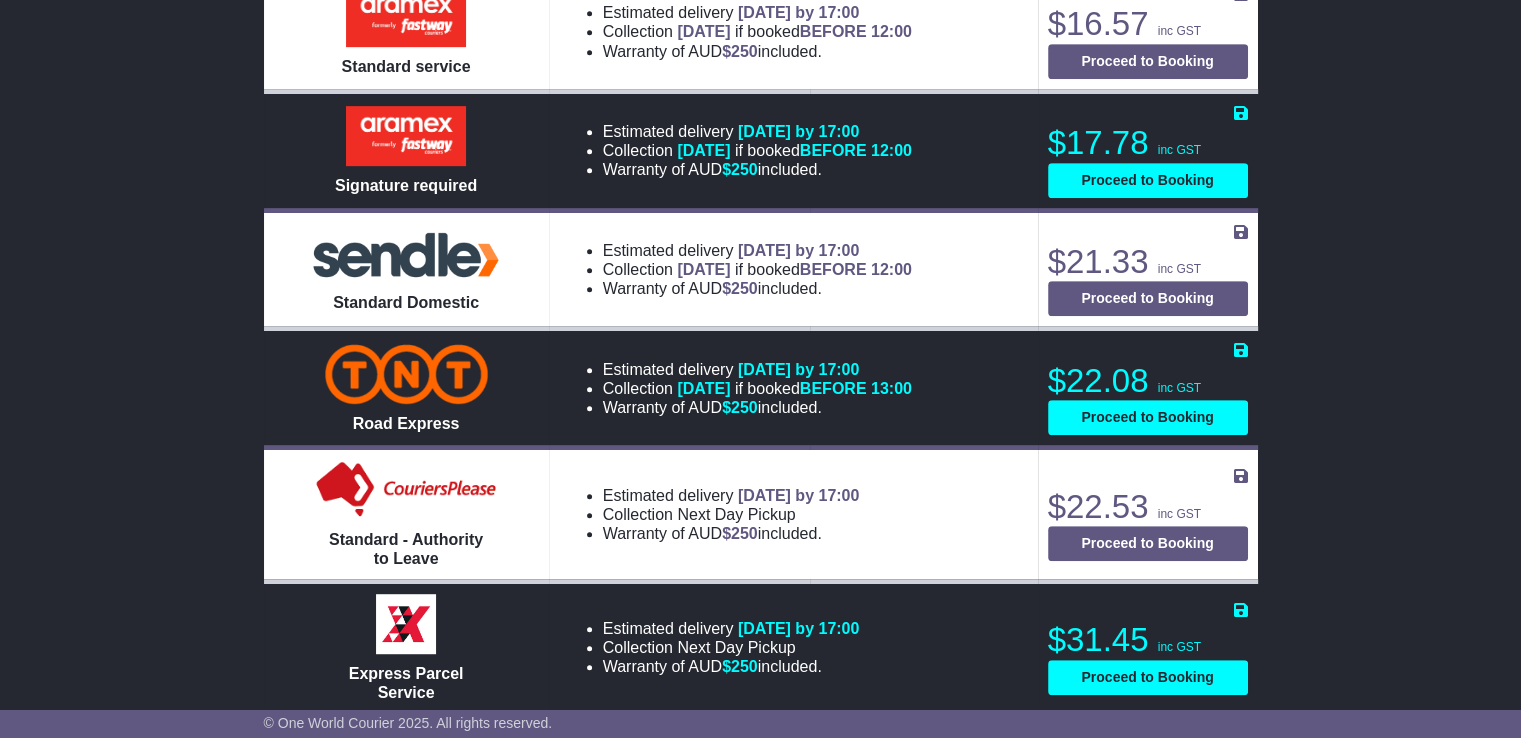 select on "*****" 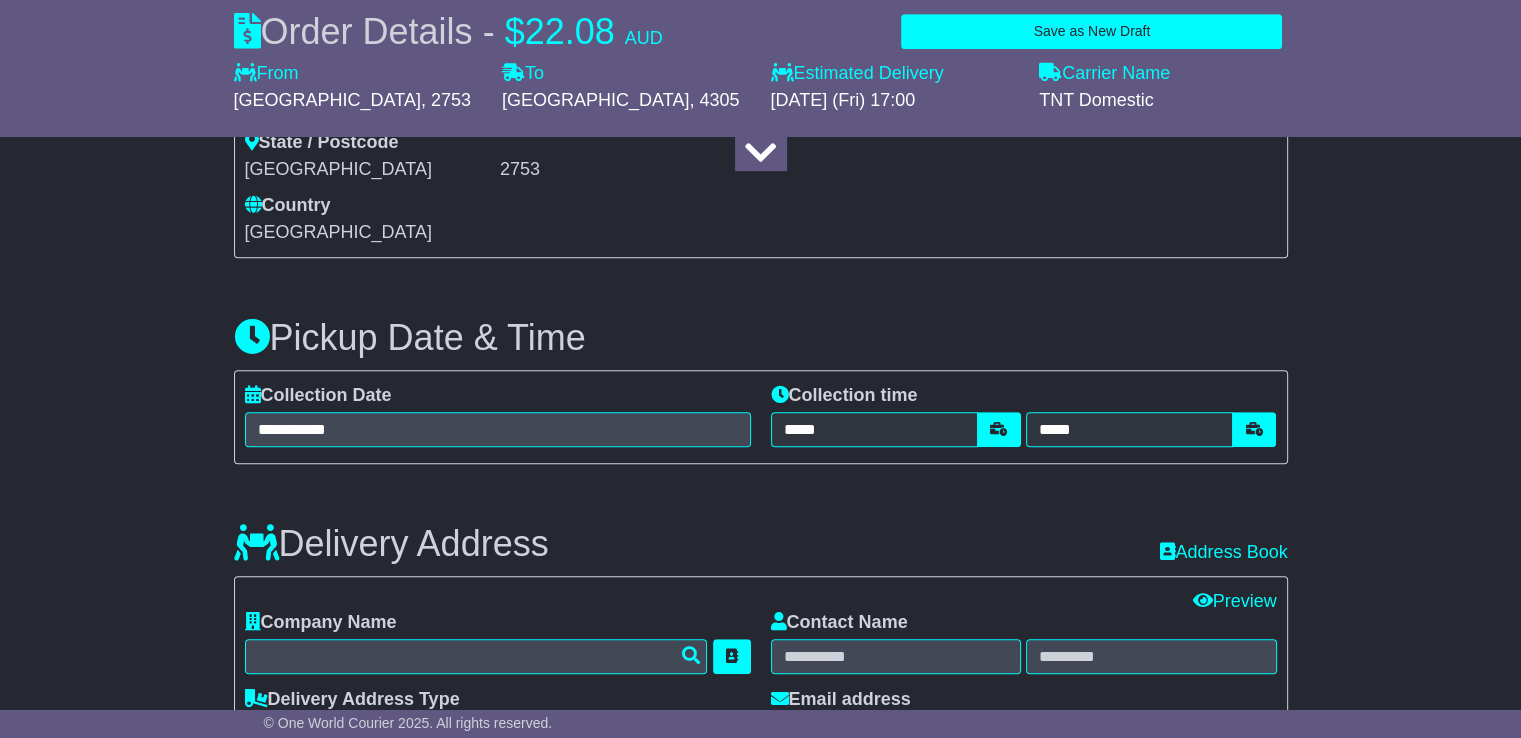 select 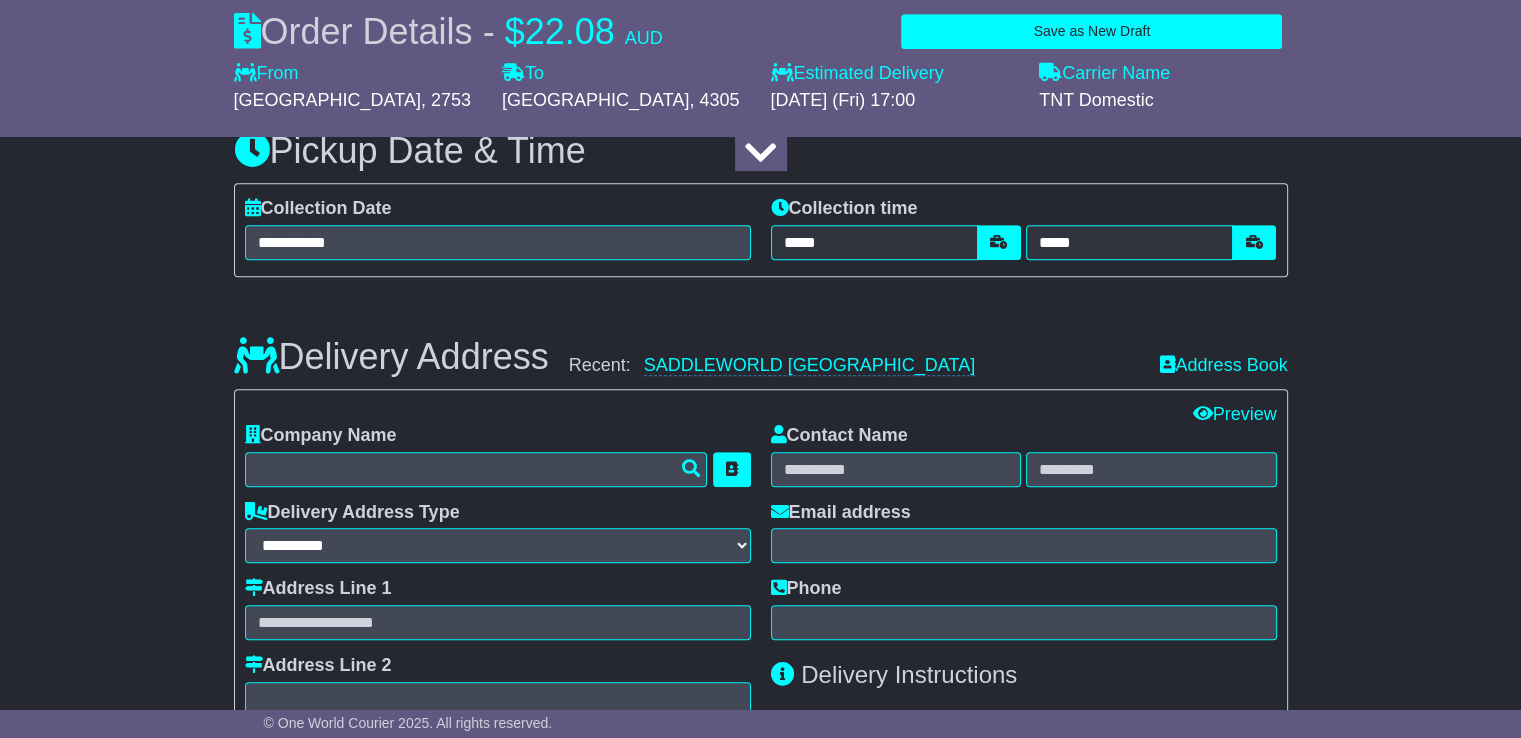 scroll, scrollTop: 1524, scrollLeft: 0, axis: vertical 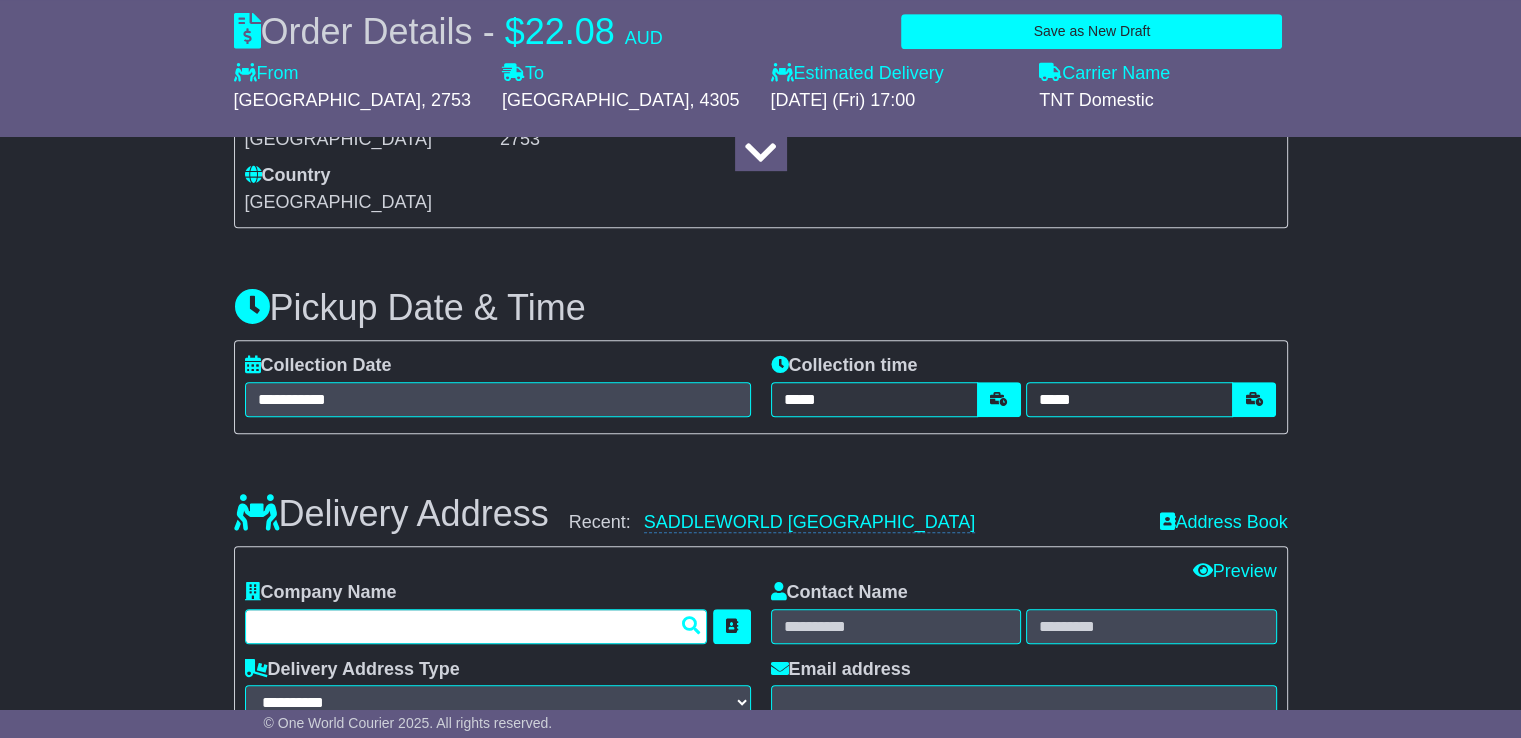 click at bounding box center [476, 626] 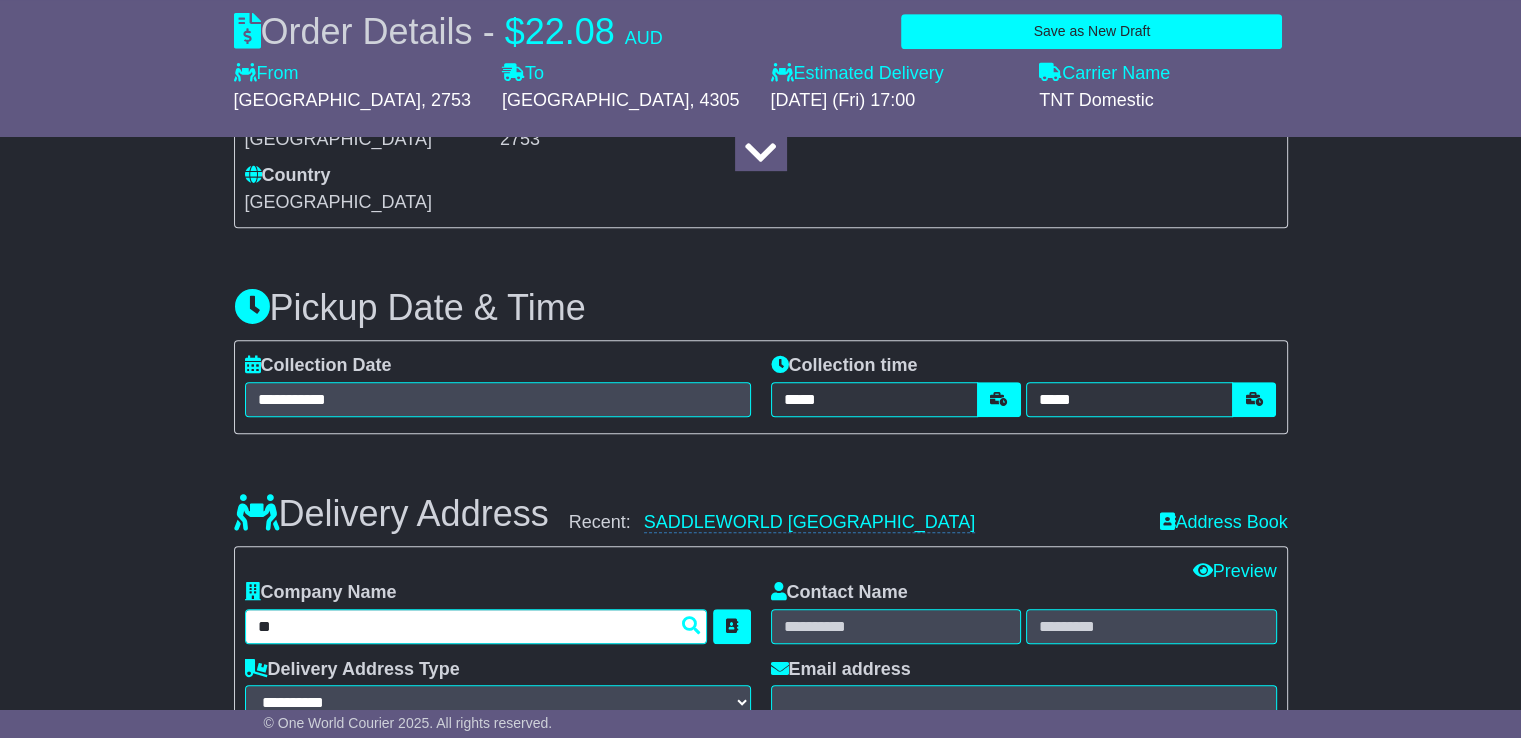 type on "*****" 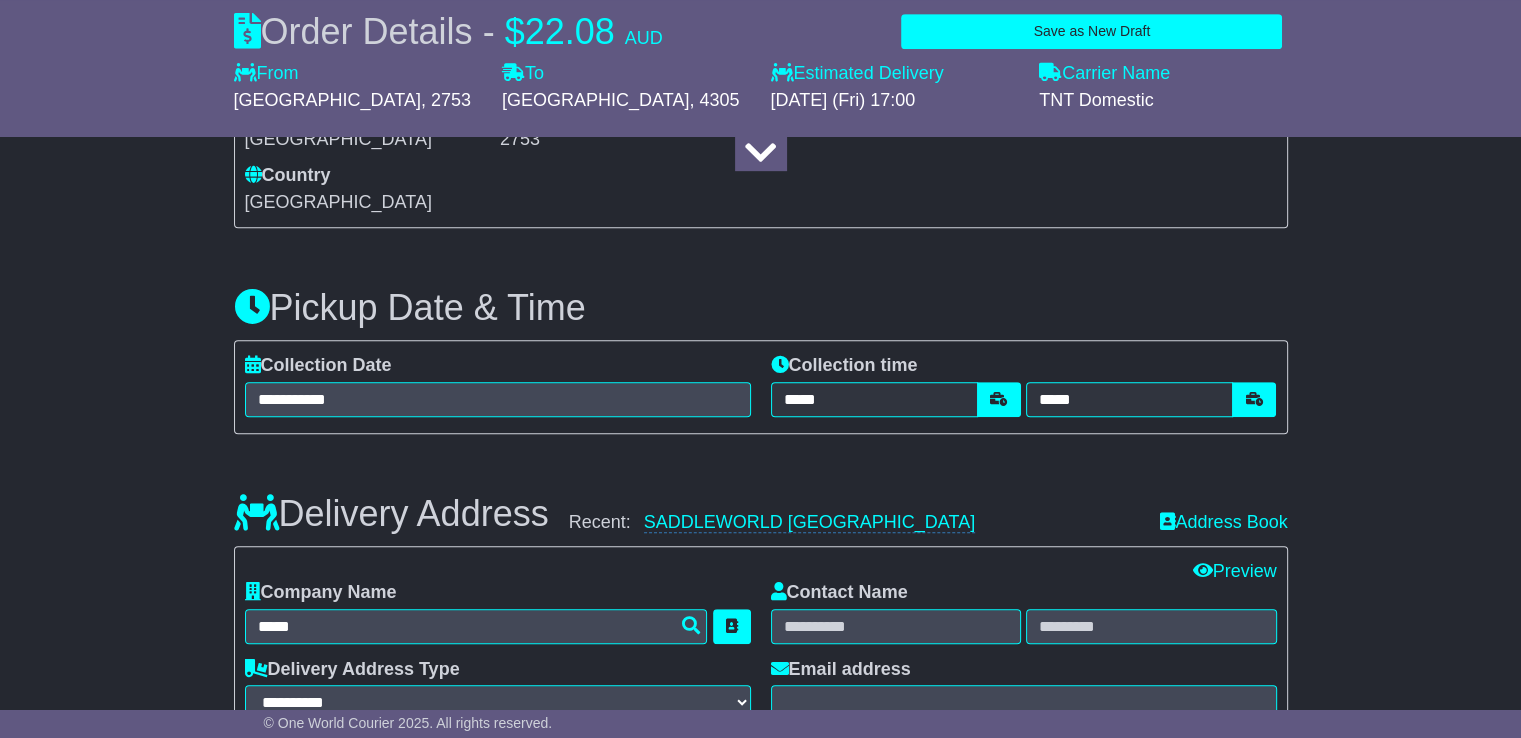 type on "**********" 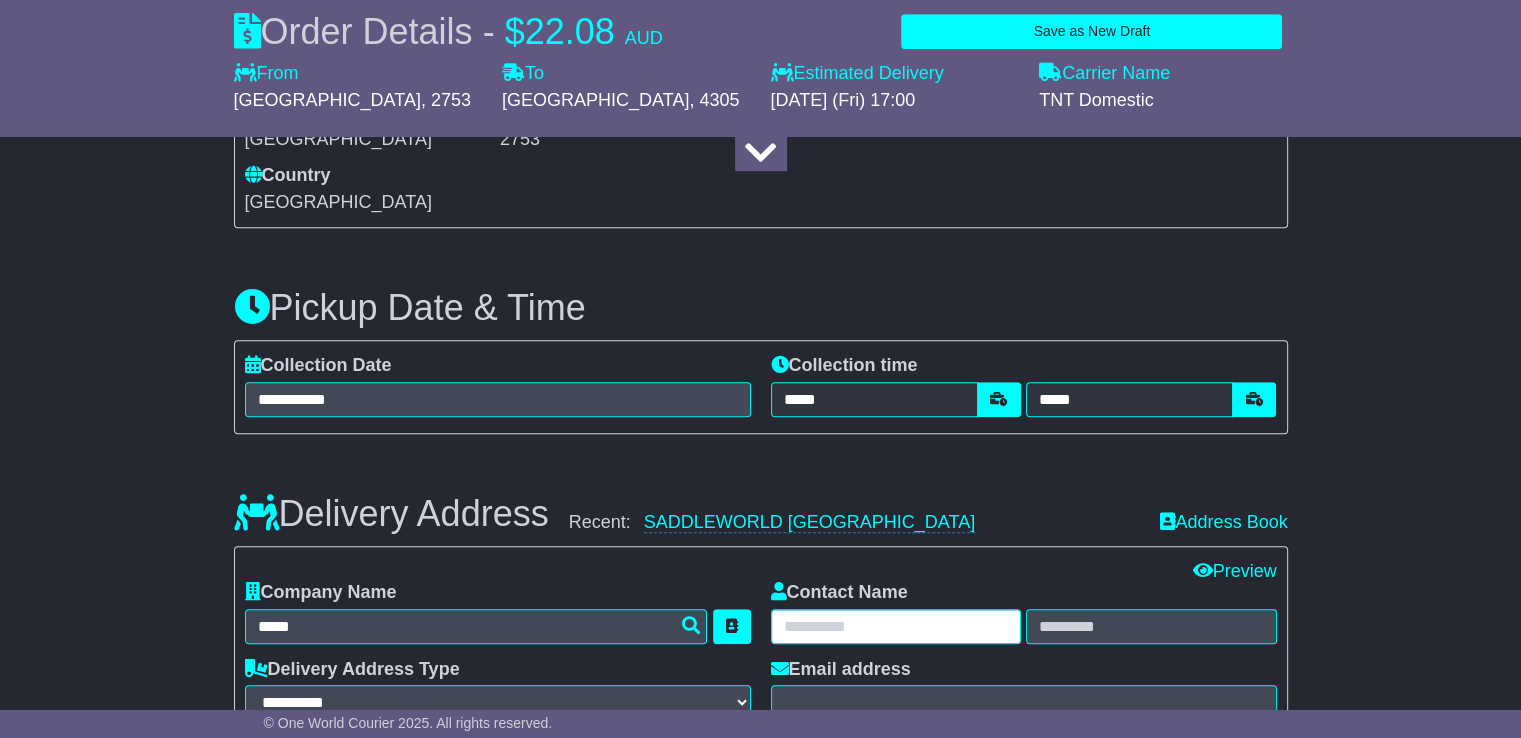 type on "*****" 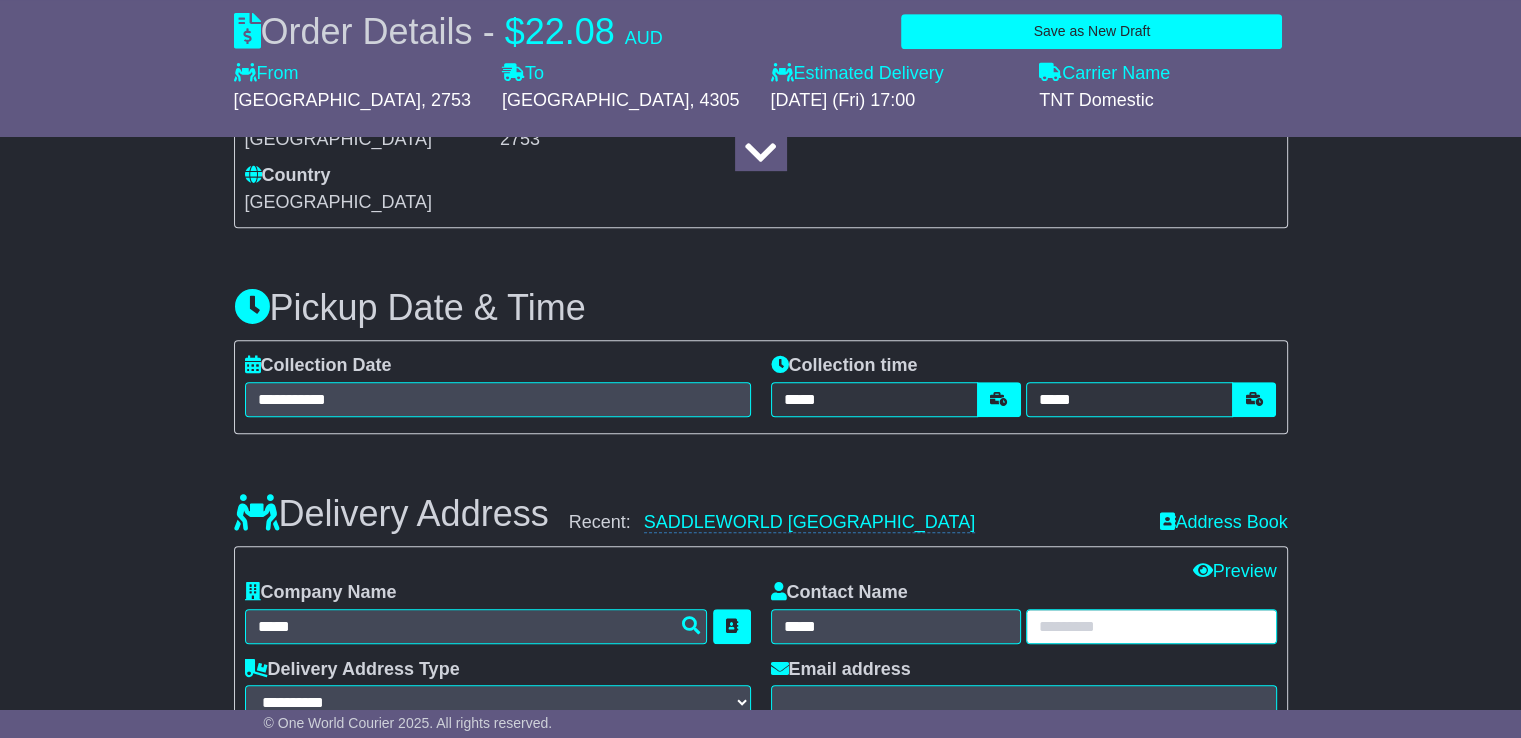type on "******" 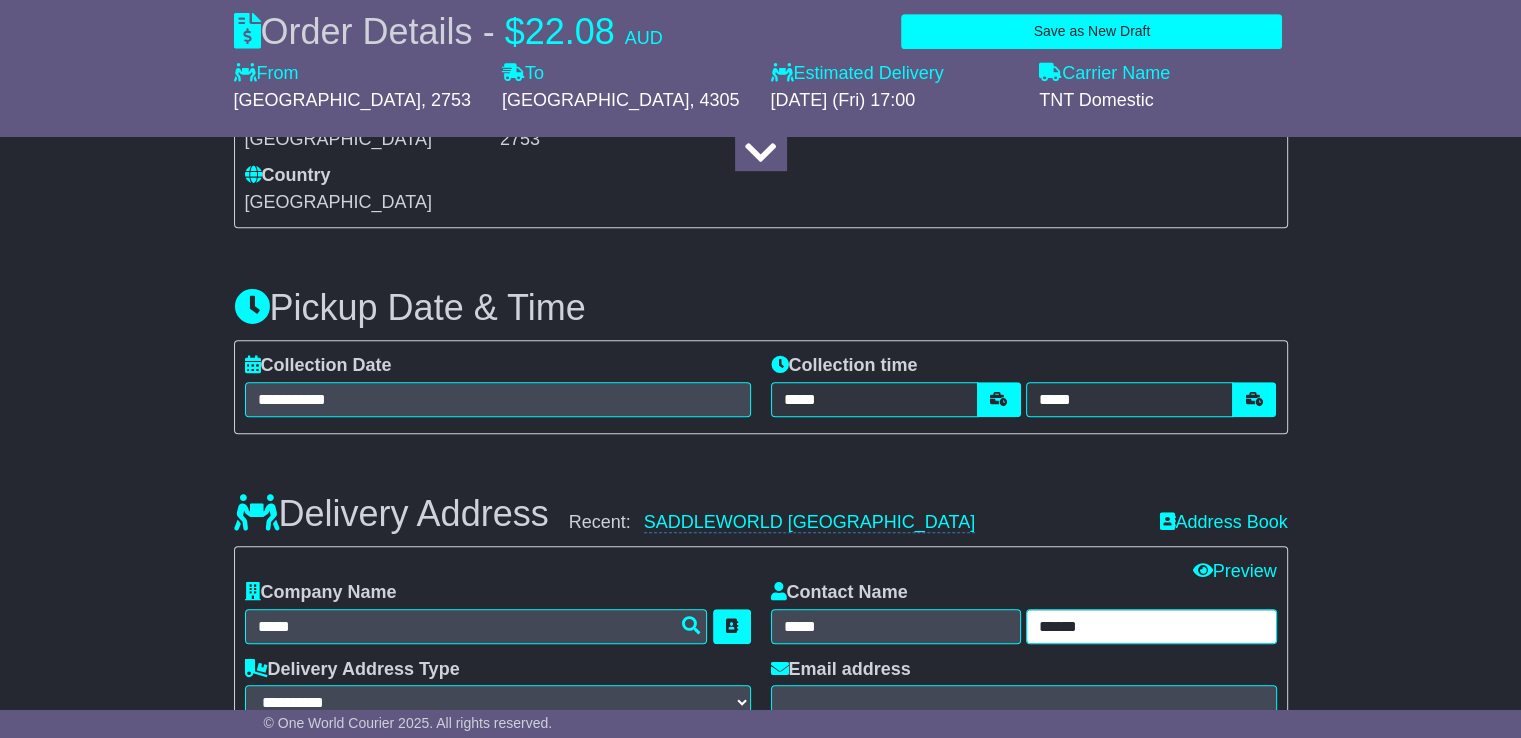 type on "**********" 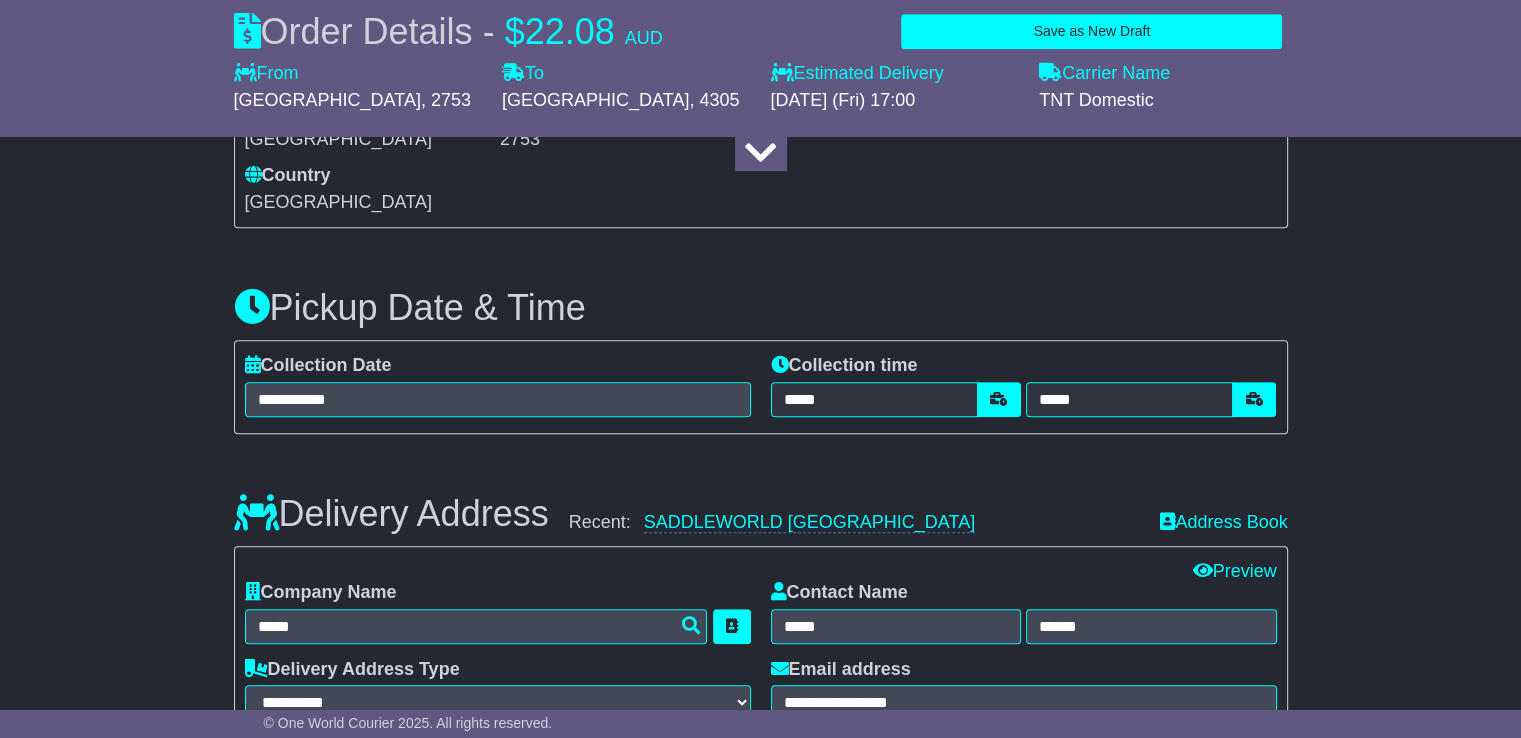type on "*********" 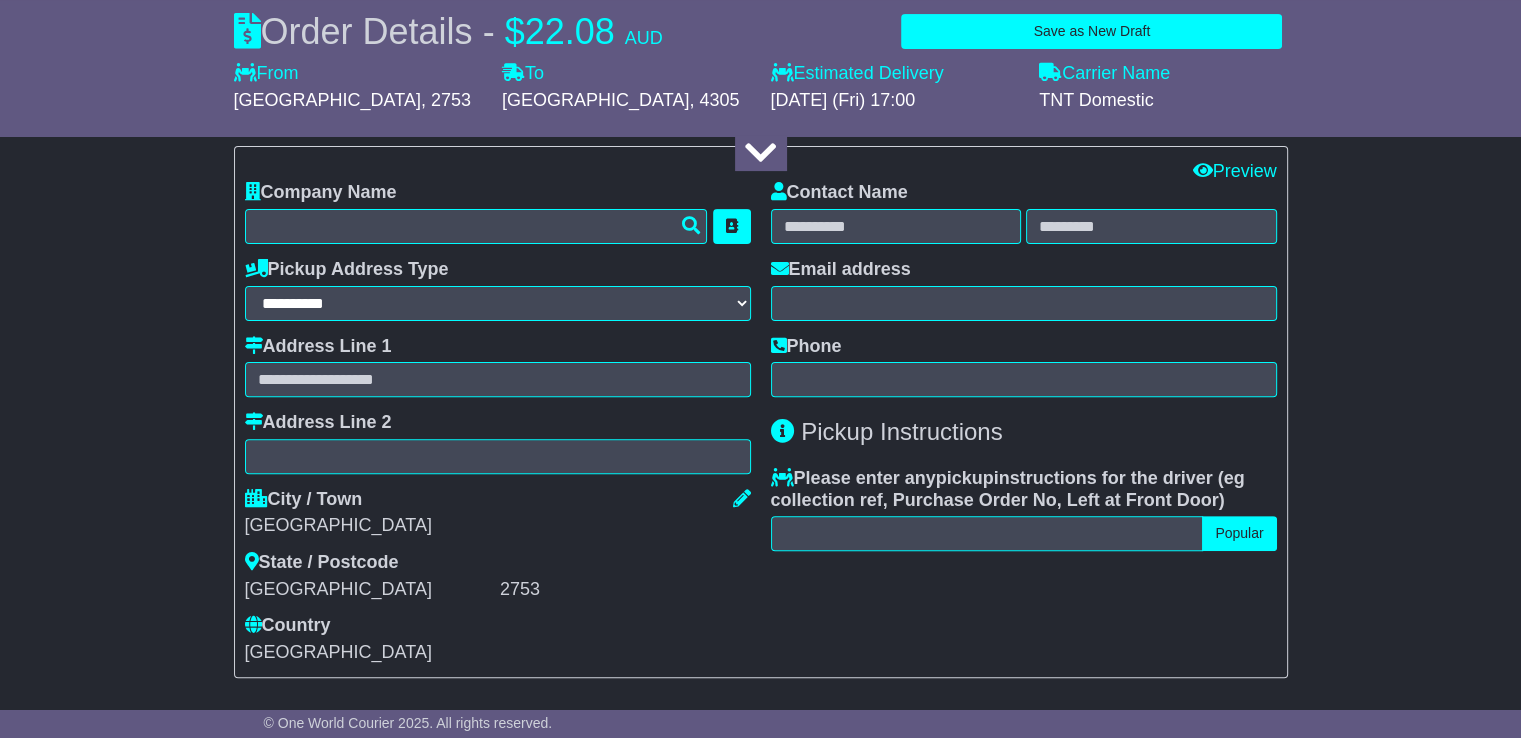 scroll, scrollTop: 408, scrollLeft: 0, axis: vertical 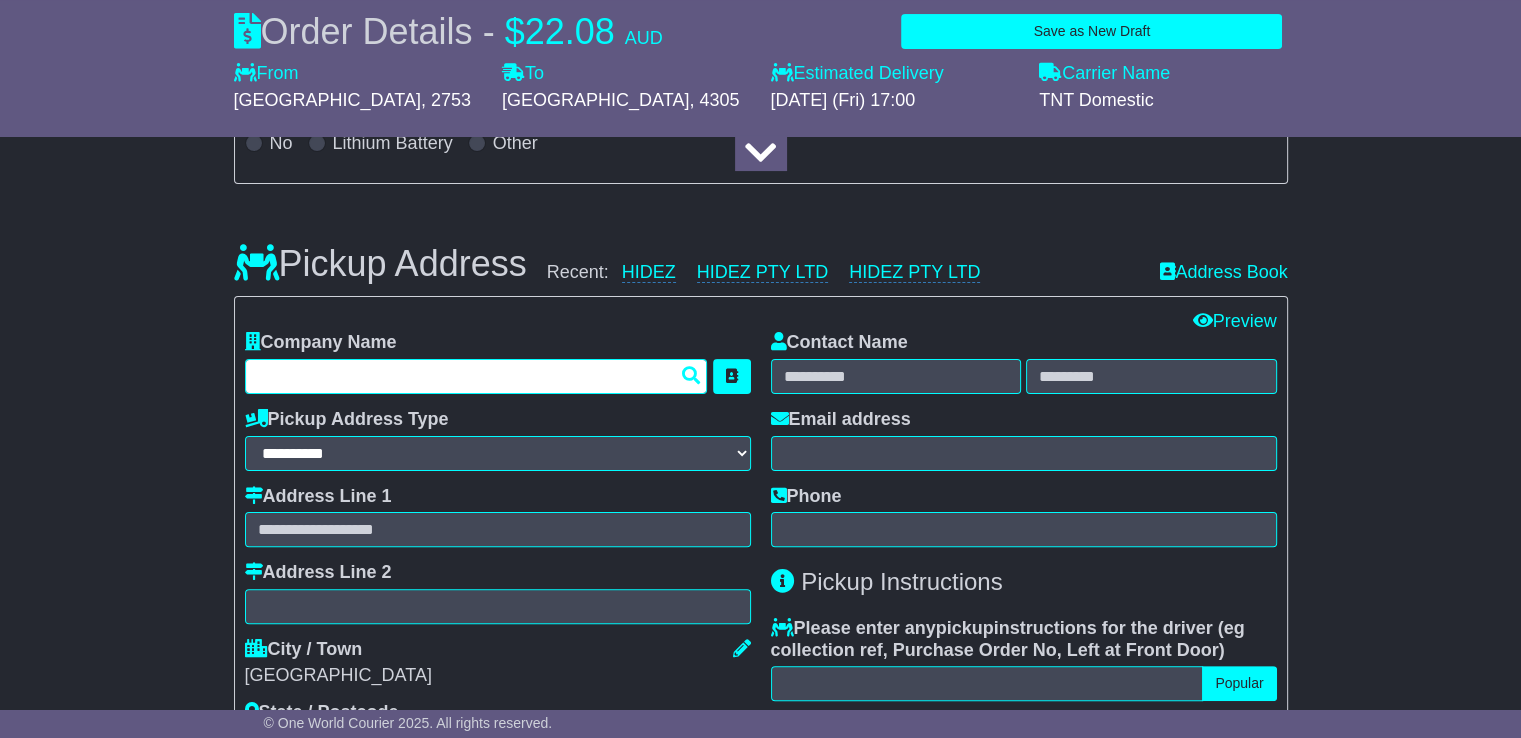 click at bounding box center [476, 376] 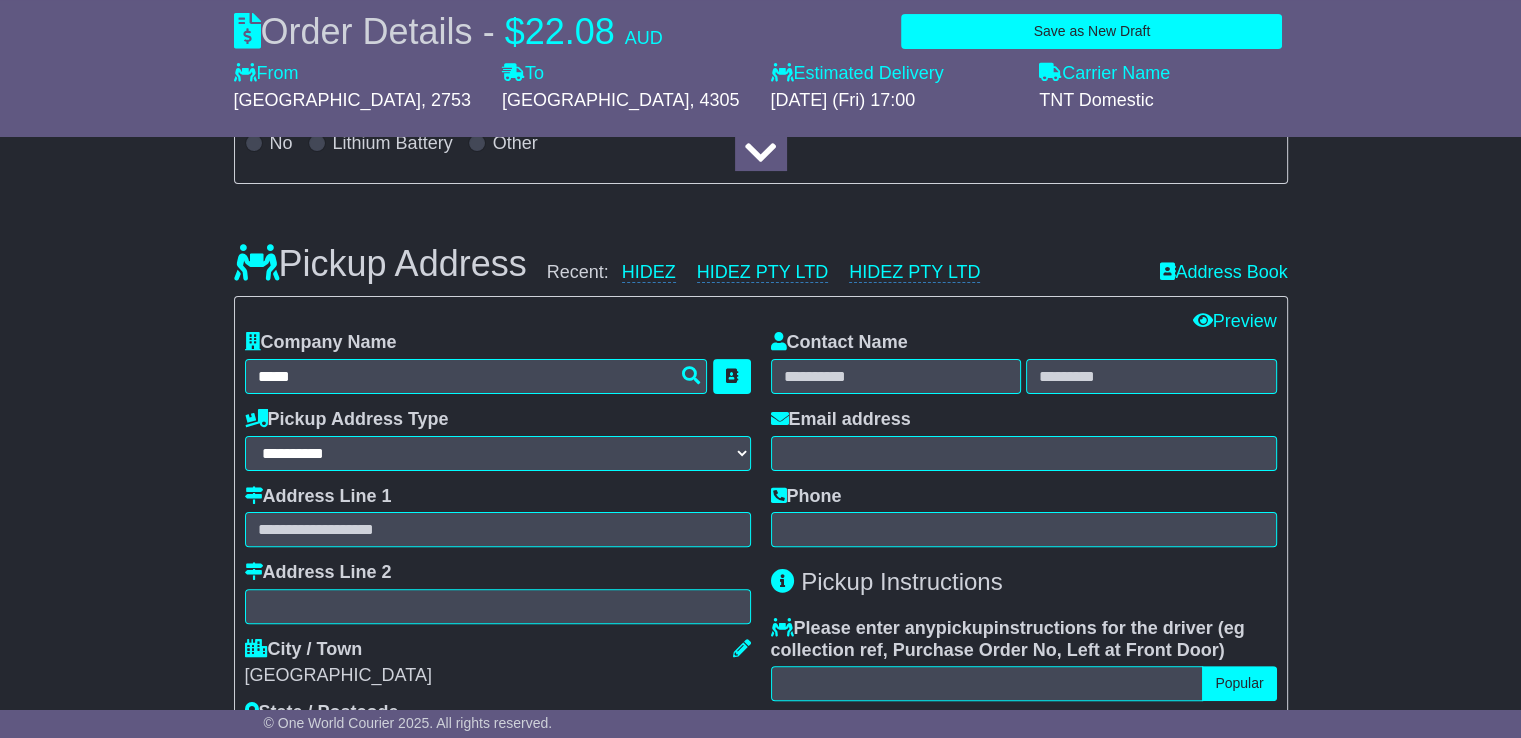 type on "**********" 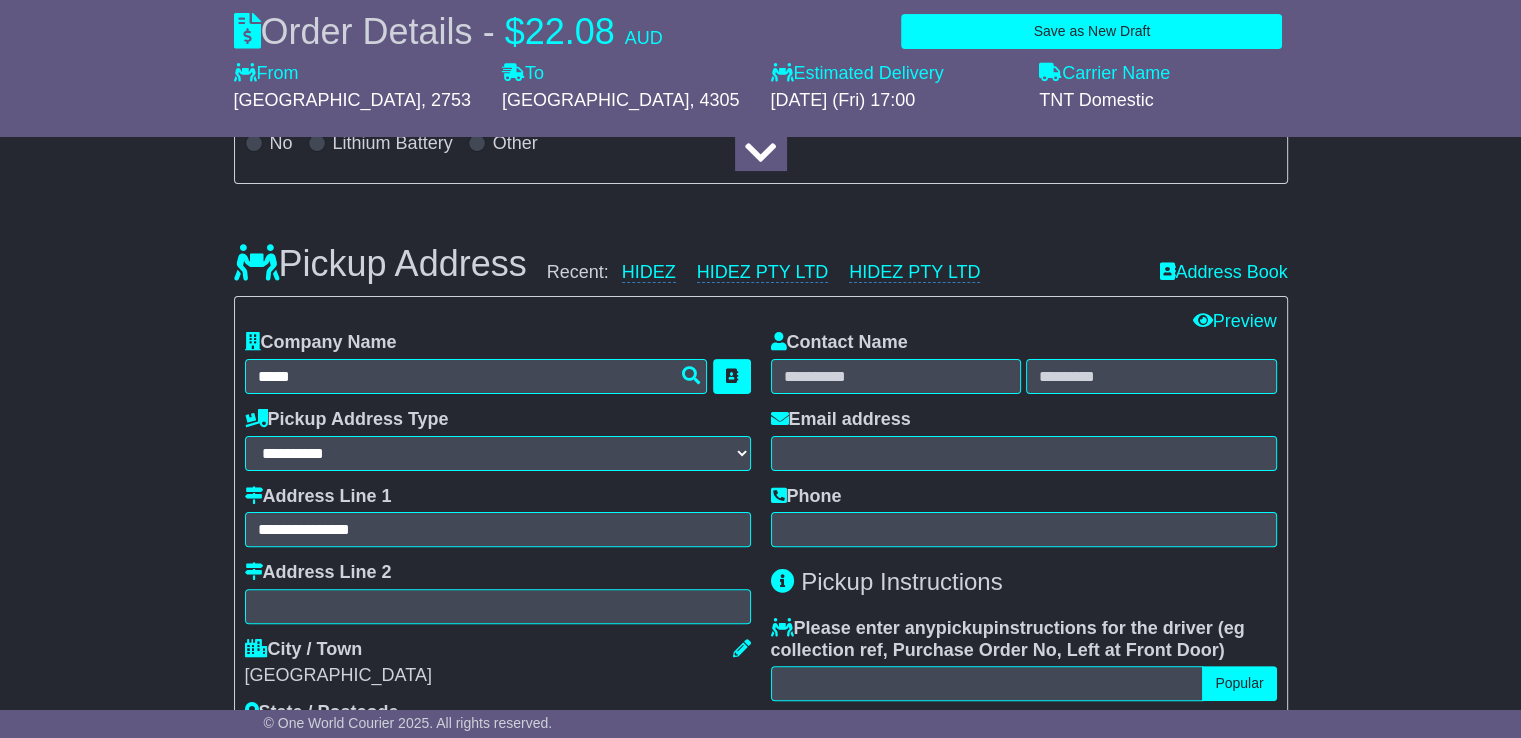 type on "*****" 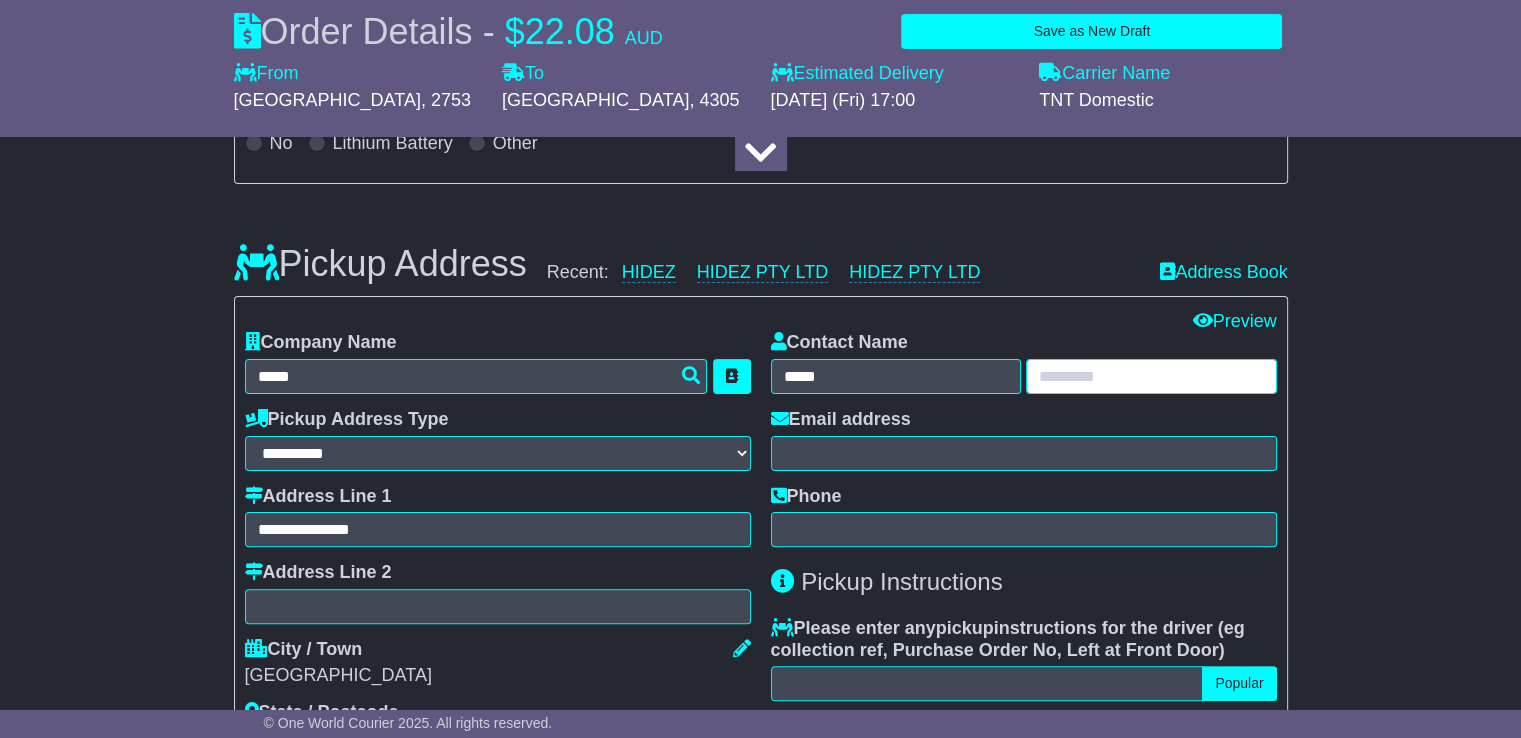 type on "******" 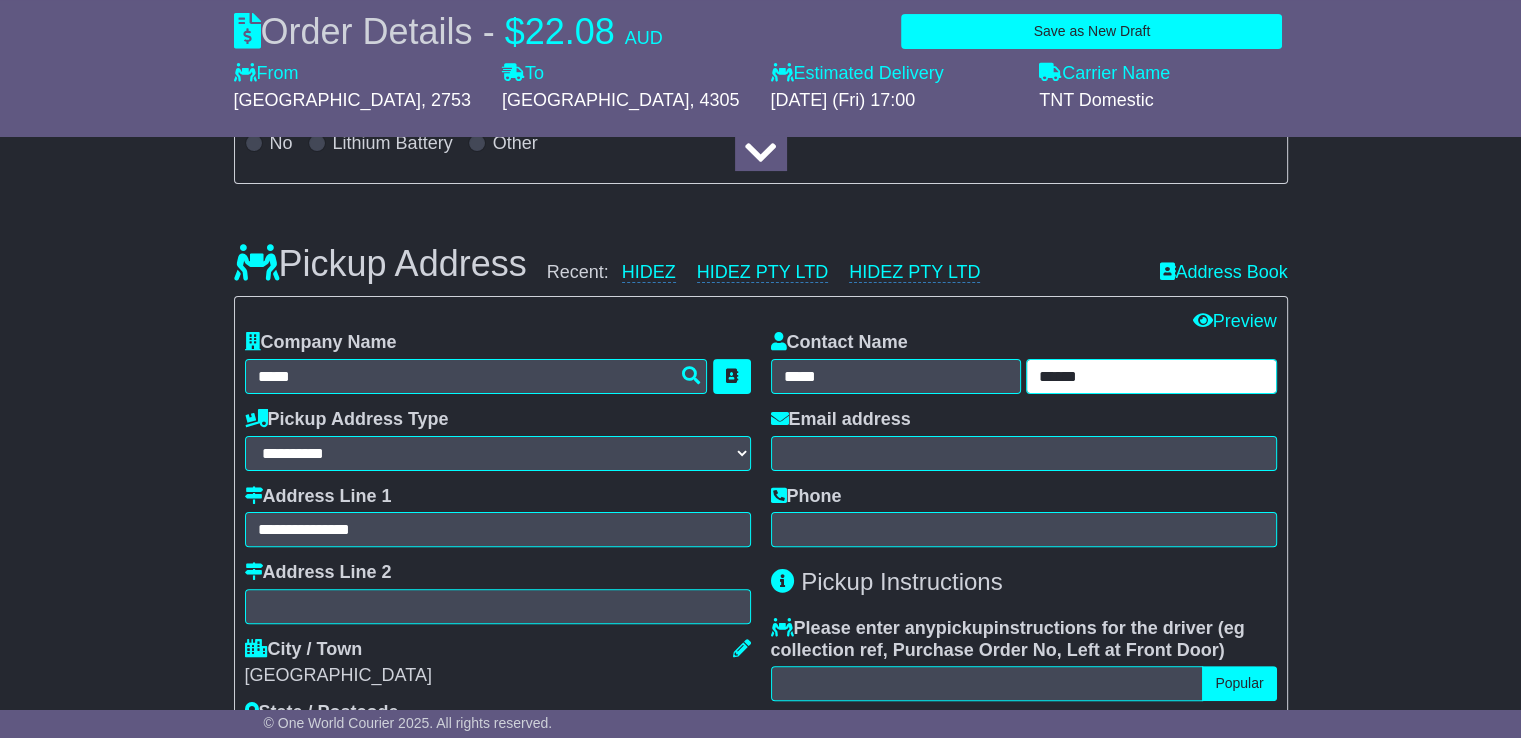 type on "**********" 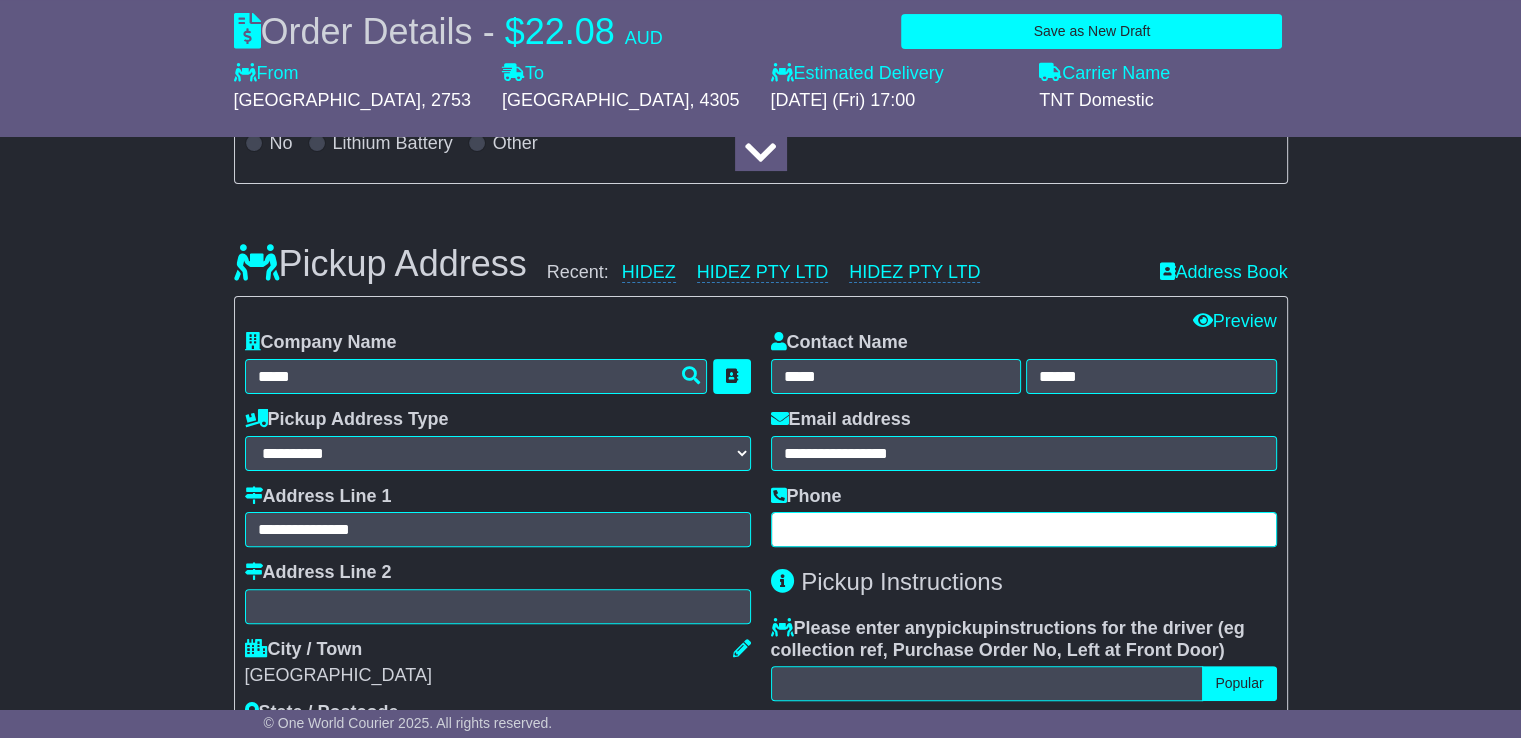 type on "*********" 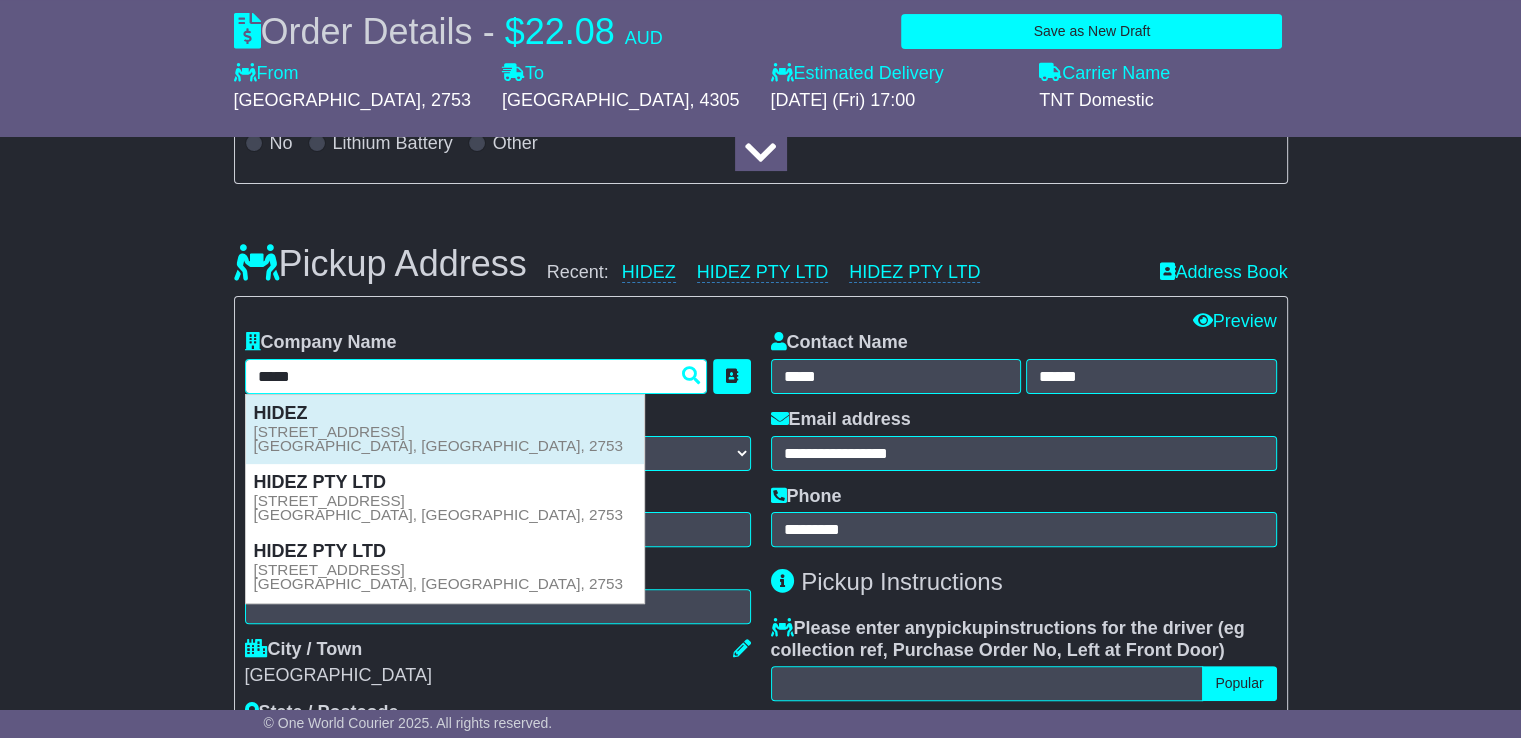 click on "HIDEZ 2/22 WINDSOR ST   RICHMOND, NSW, 2753" at bounding box center [445, 429] 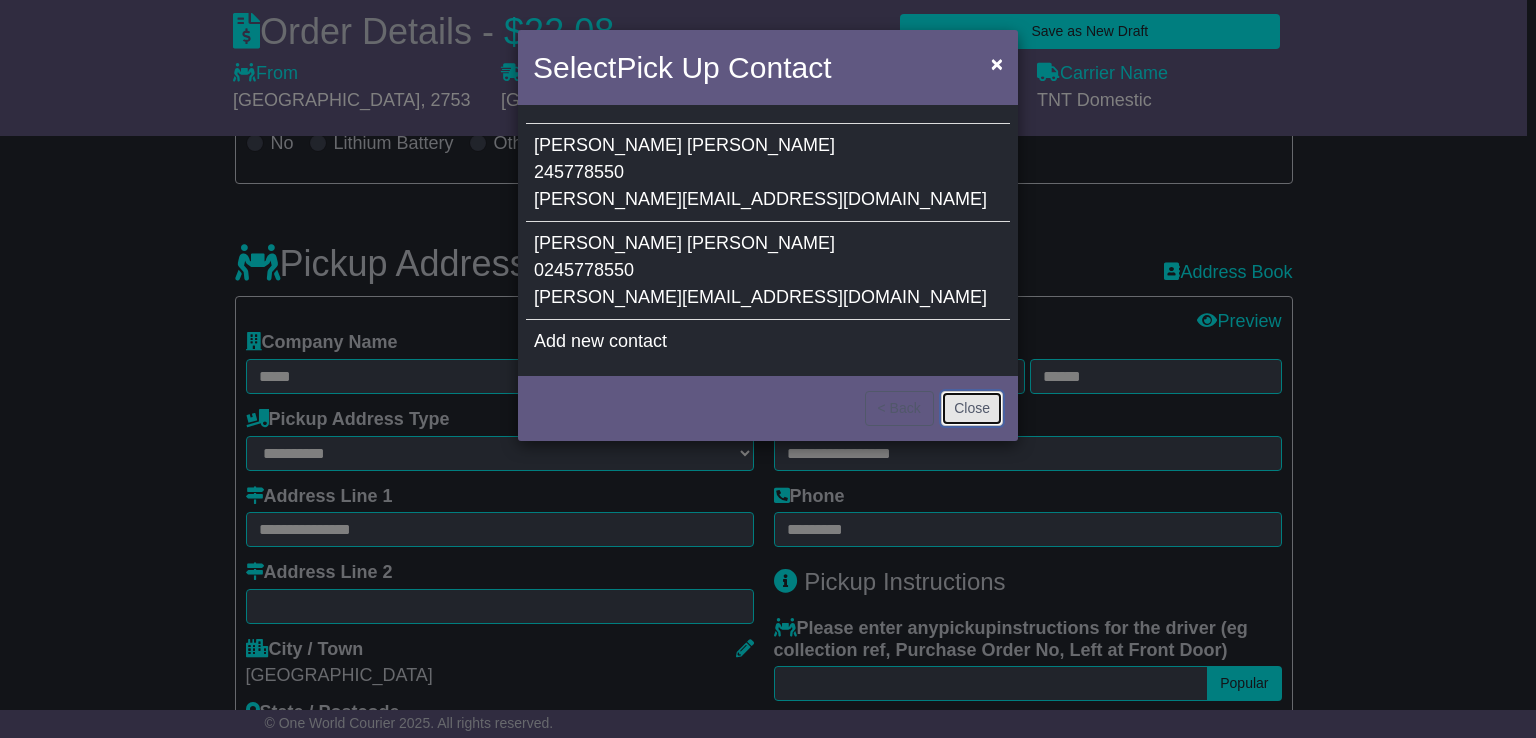 click on "Close" at bounding box center (972, 408) 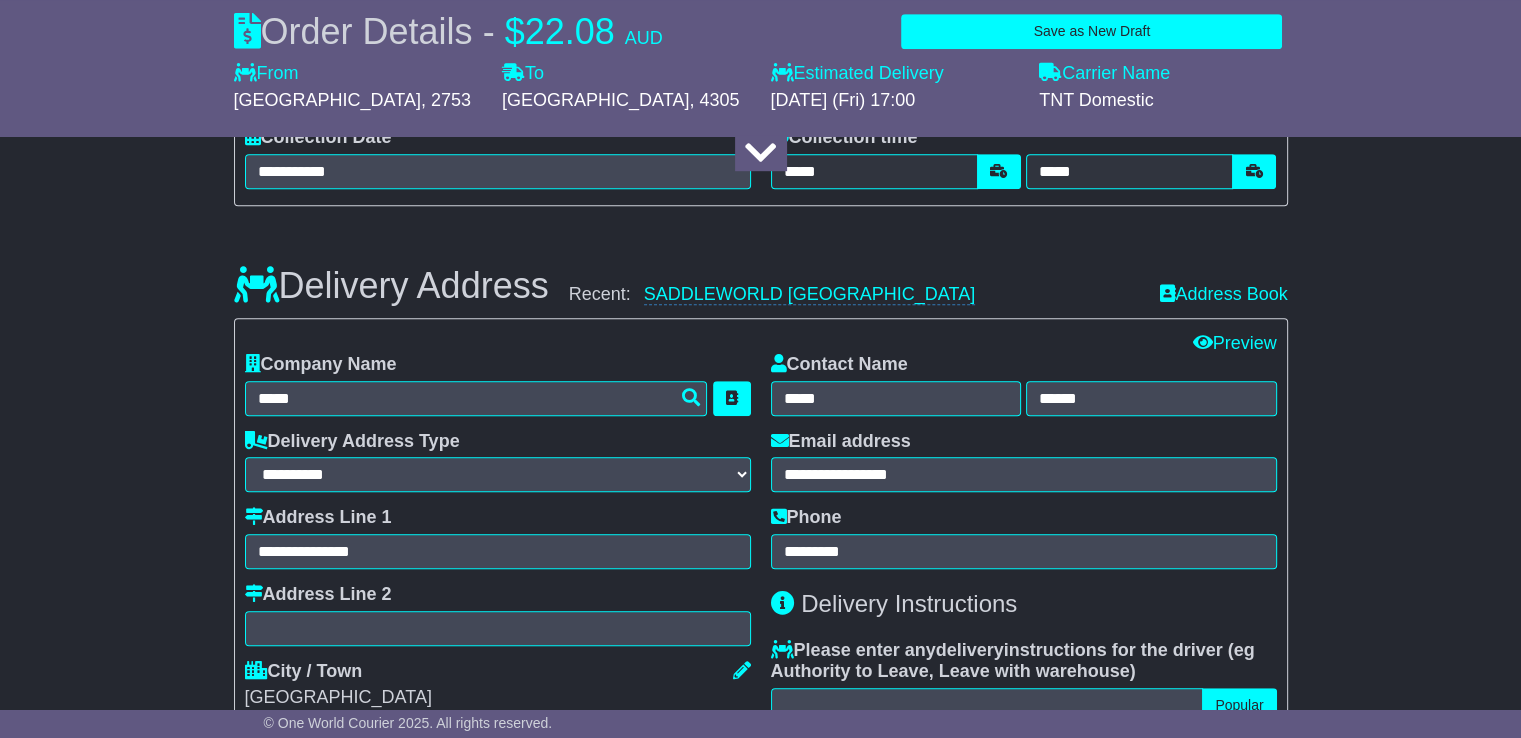 scroll, scrollTop: 1242, scrollLeft: 0, axis: vertical 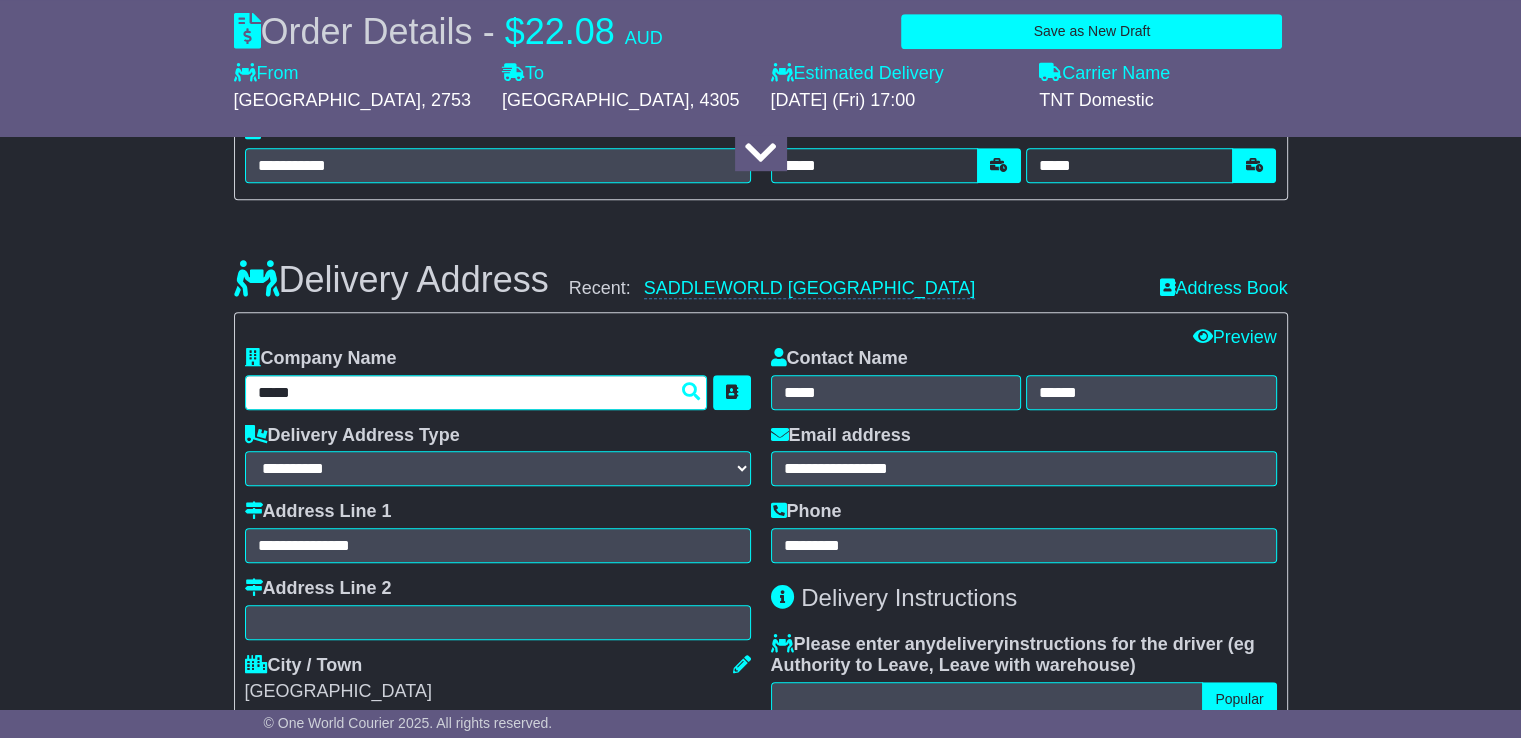 click on "*****" at bounding box center [476, 392] 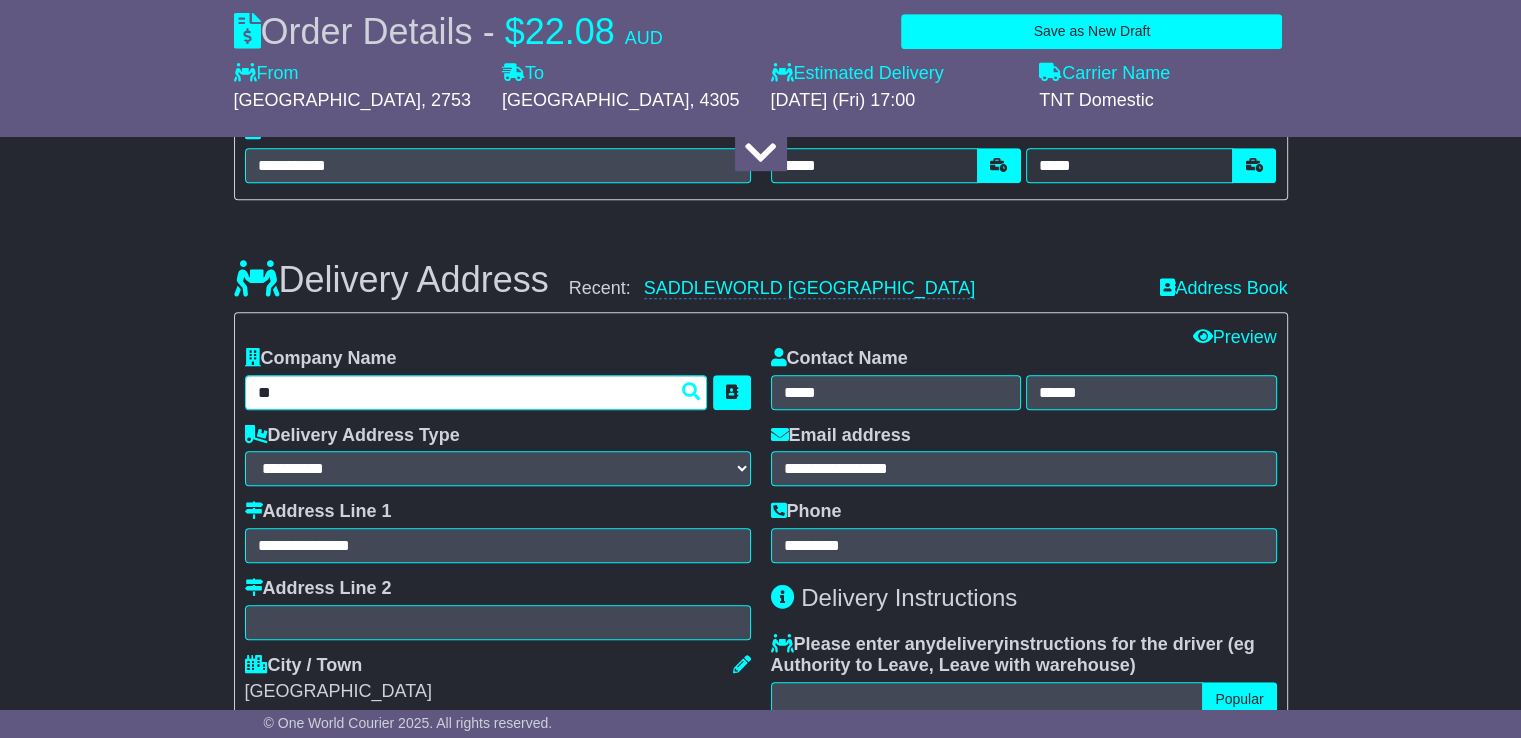 type on "*" 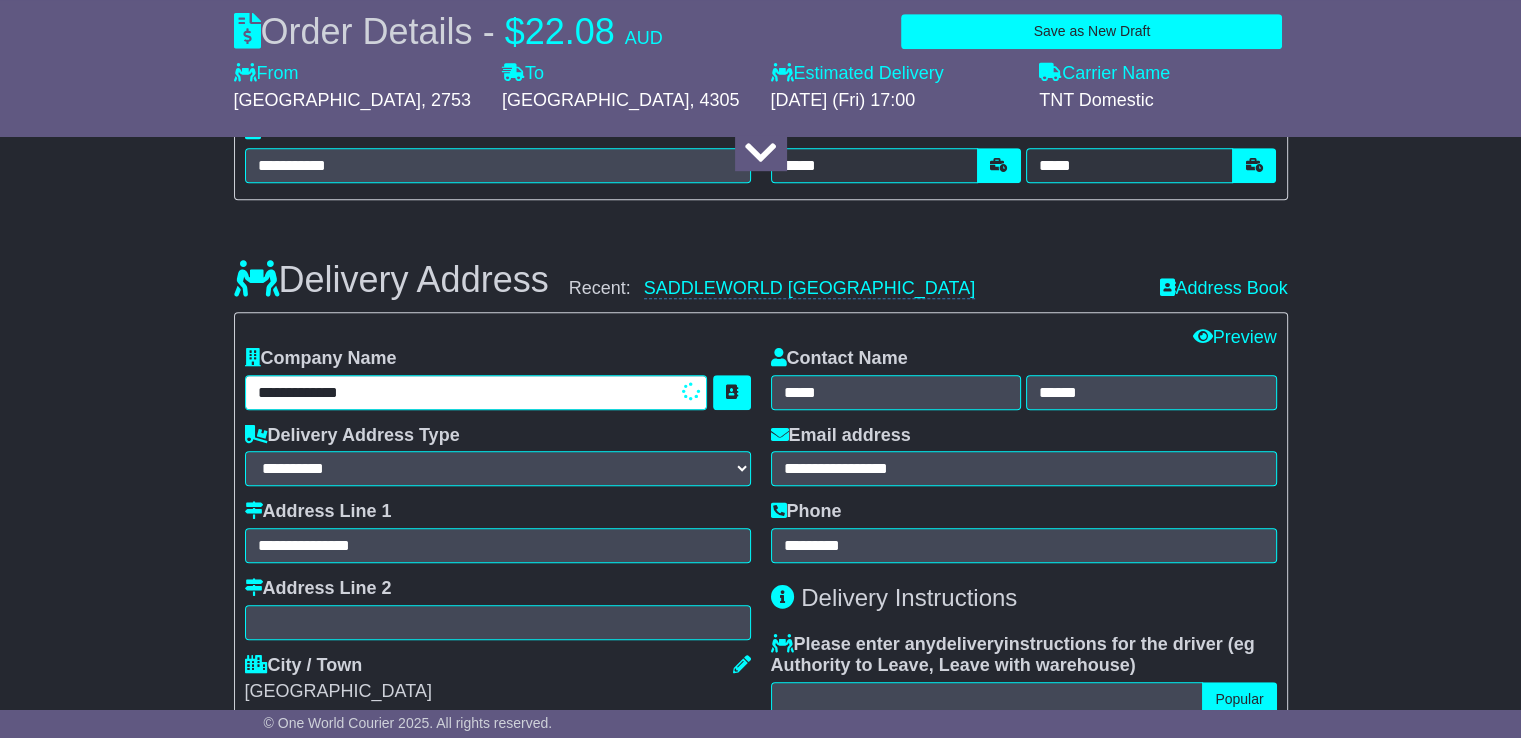 type on "**********" 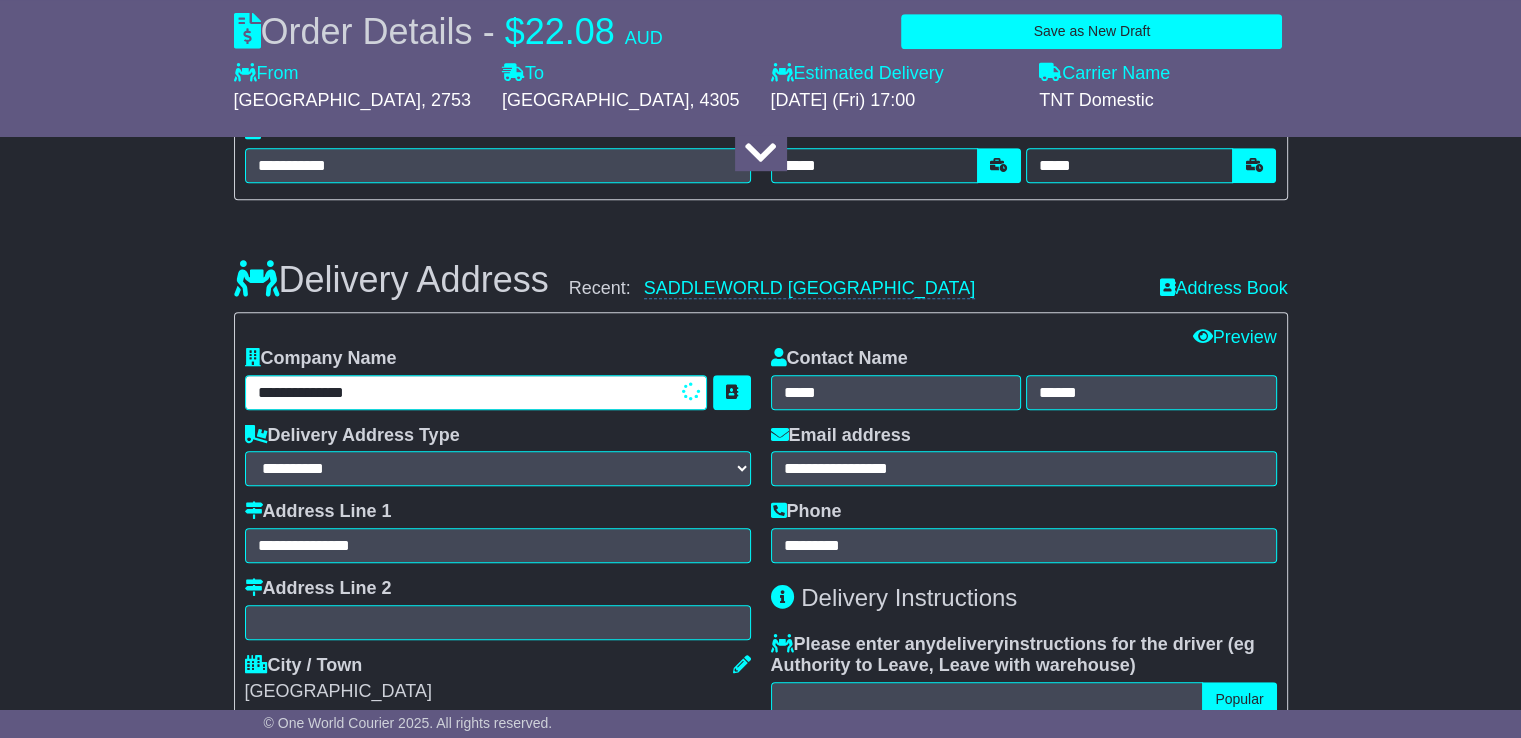 type on "**********" 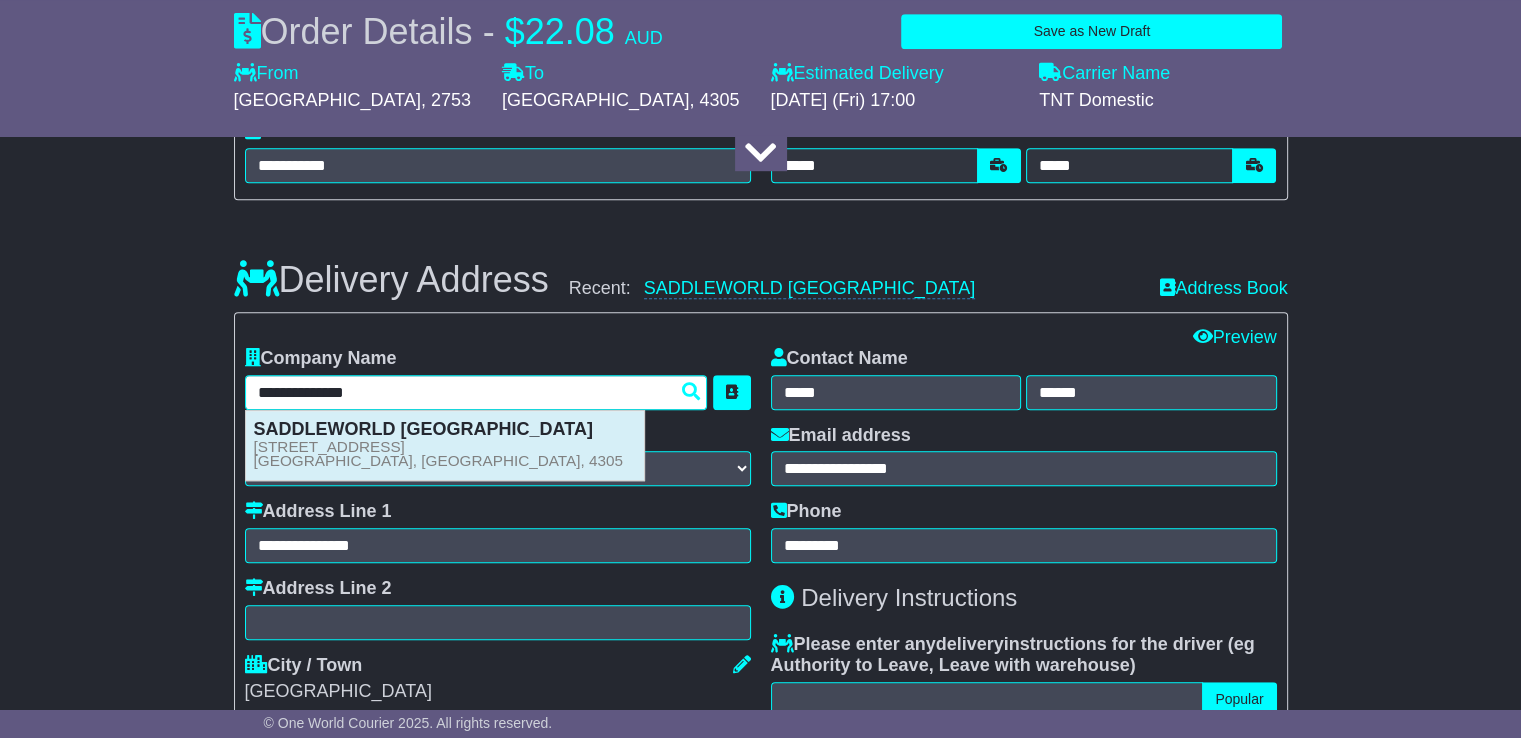 click on "223 BRISBANE STREET   IPSWICH, QLD, 4305" at bounding box center (439, 454) 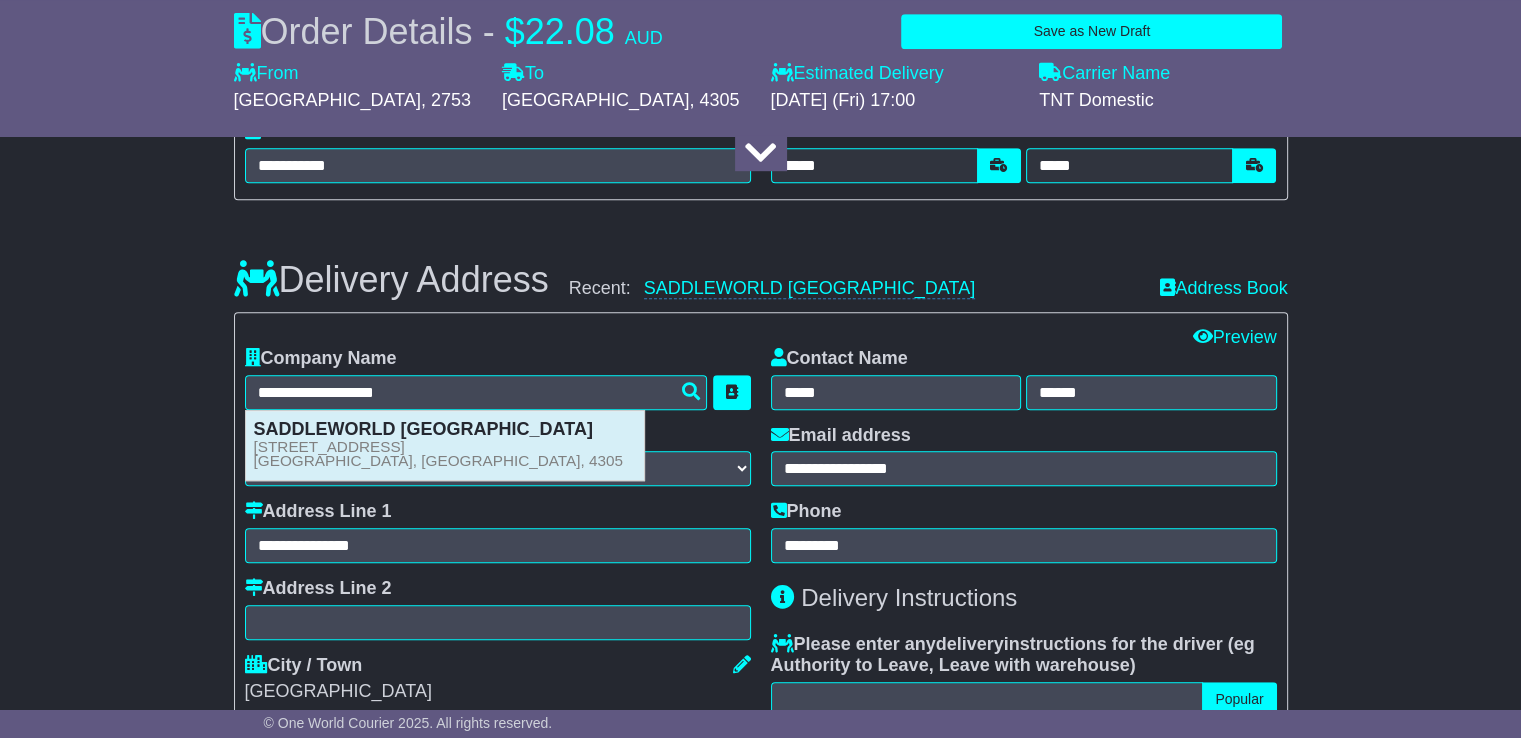 type 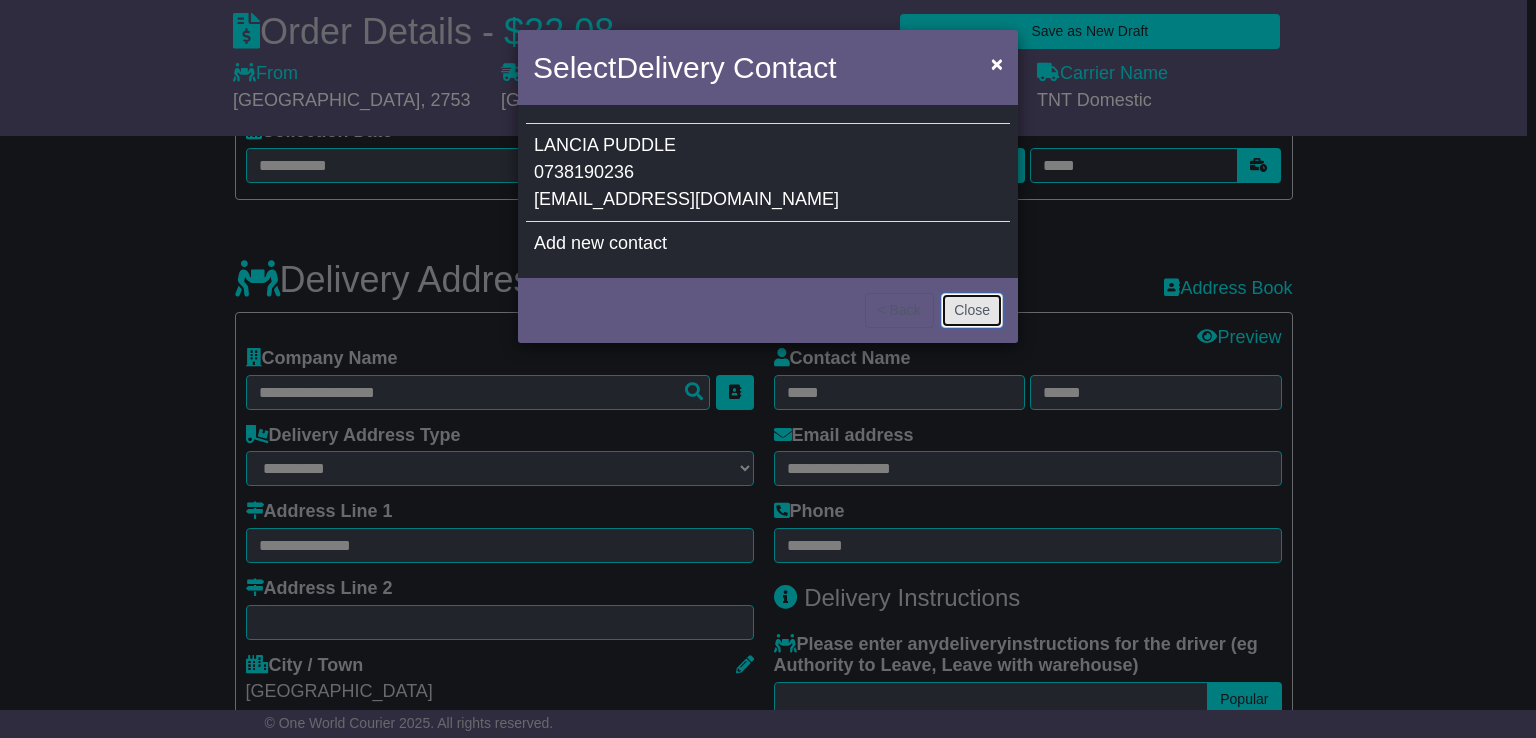click on "Close" at bounding box center [972, 310] 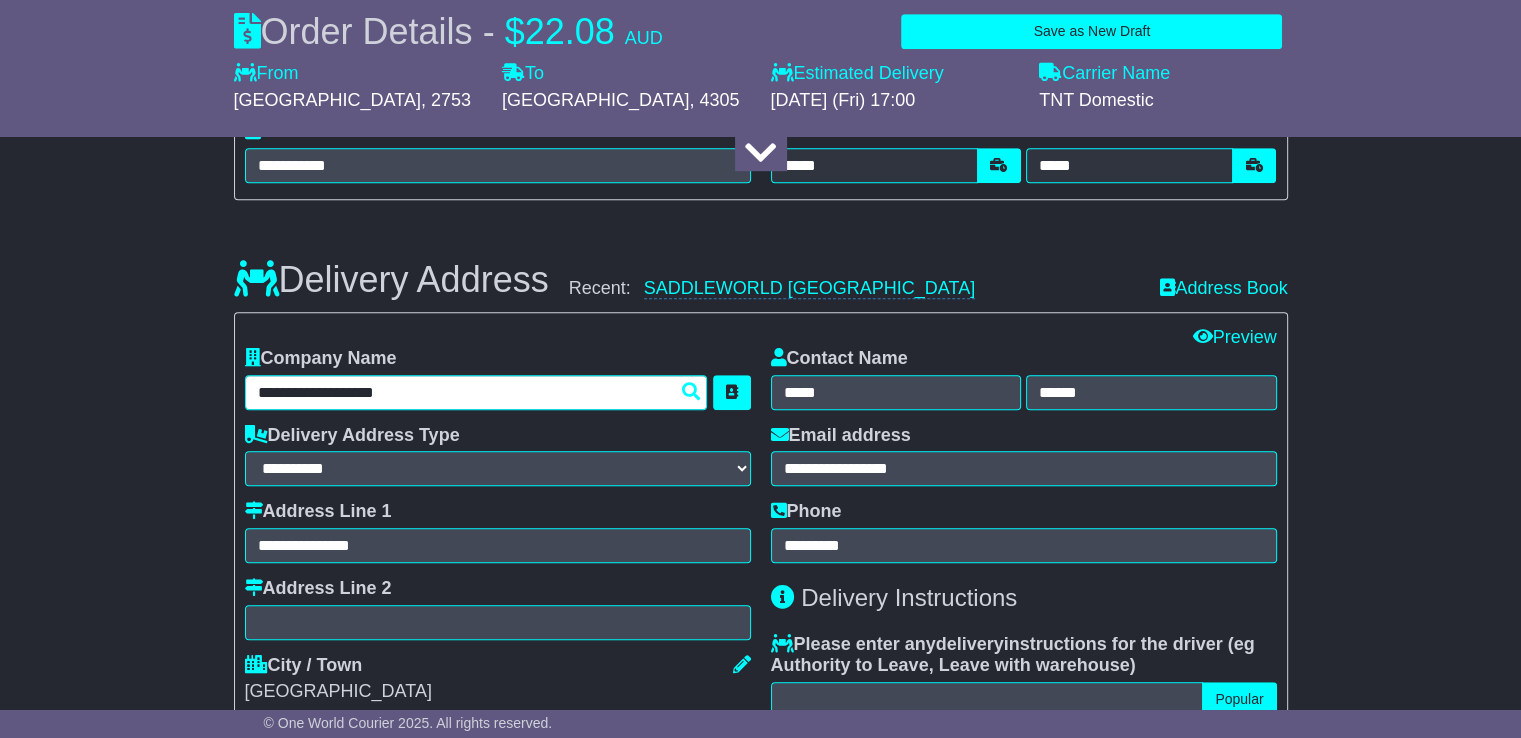 click on "**********" at bounding box center [476, 392] 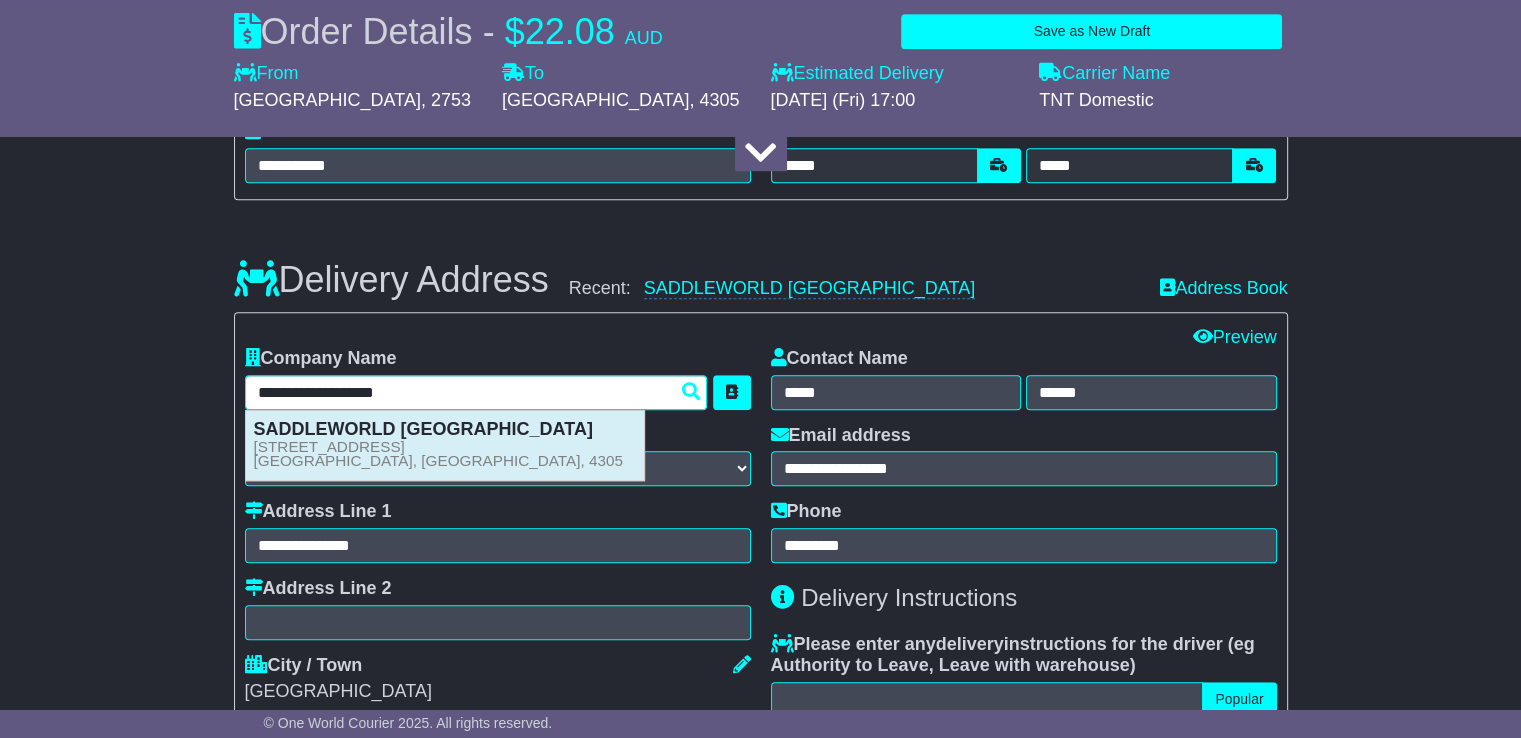 click on "SADDLEWORLD IPSWICH 223 BRISBANE STREET   IPSWICH, QLD, 4305" at bounding box center (445, 445) 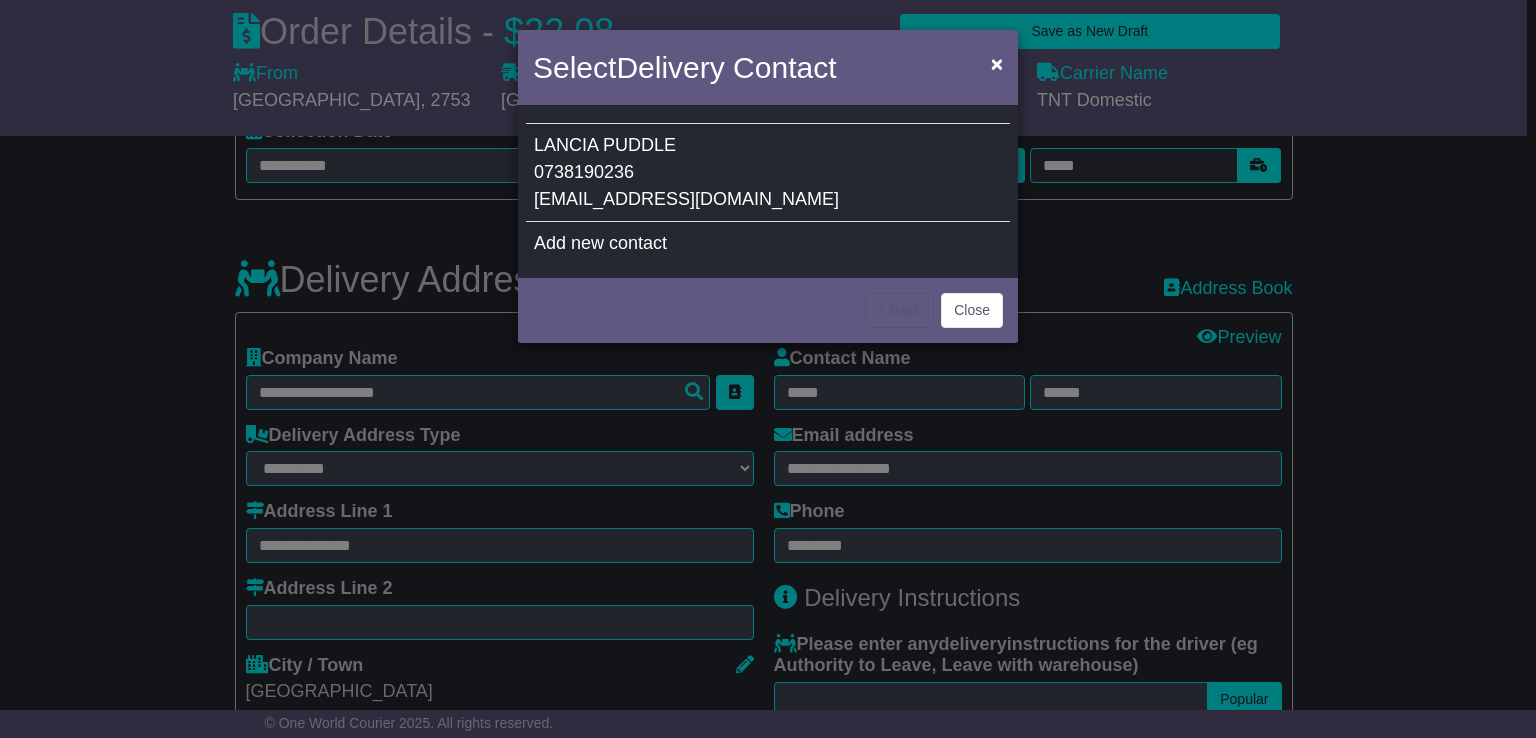 click on "sales@saddleworldipswich.com.au" at bounding box center (686, 199) 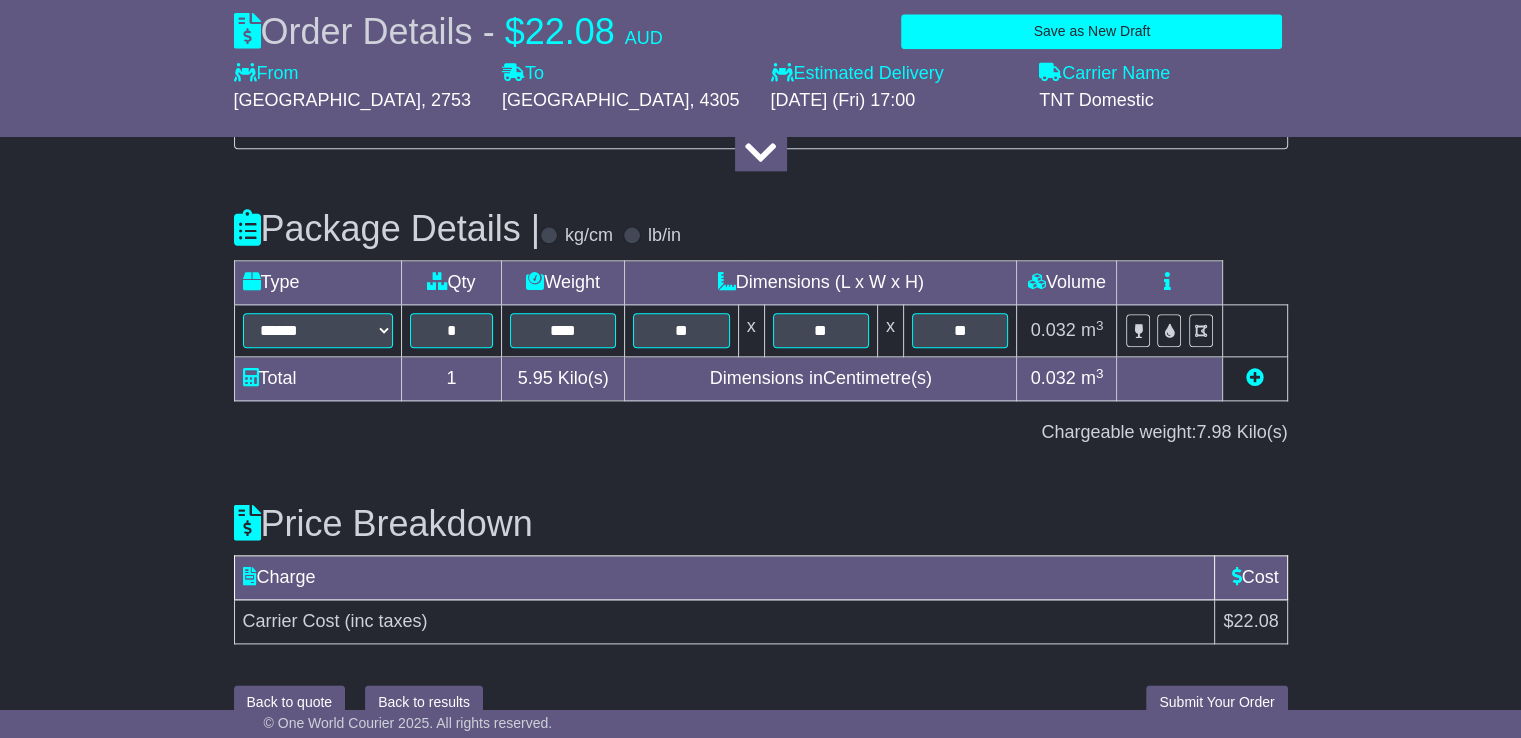 scroll, scrollTop: 2372, scrollLeft: 0, axis: vertical 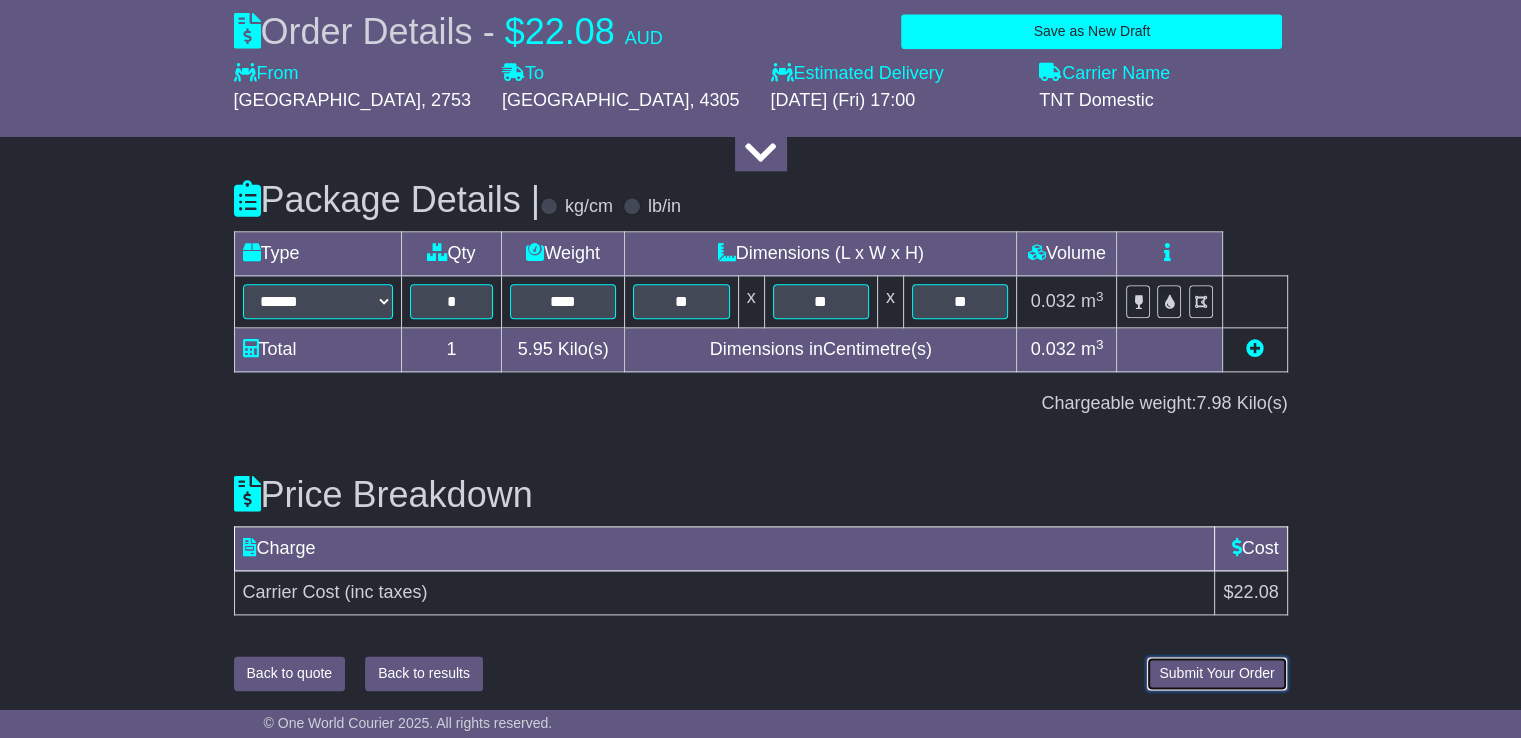 click on "Submit Your Order" at bounding box center (1216, 673) 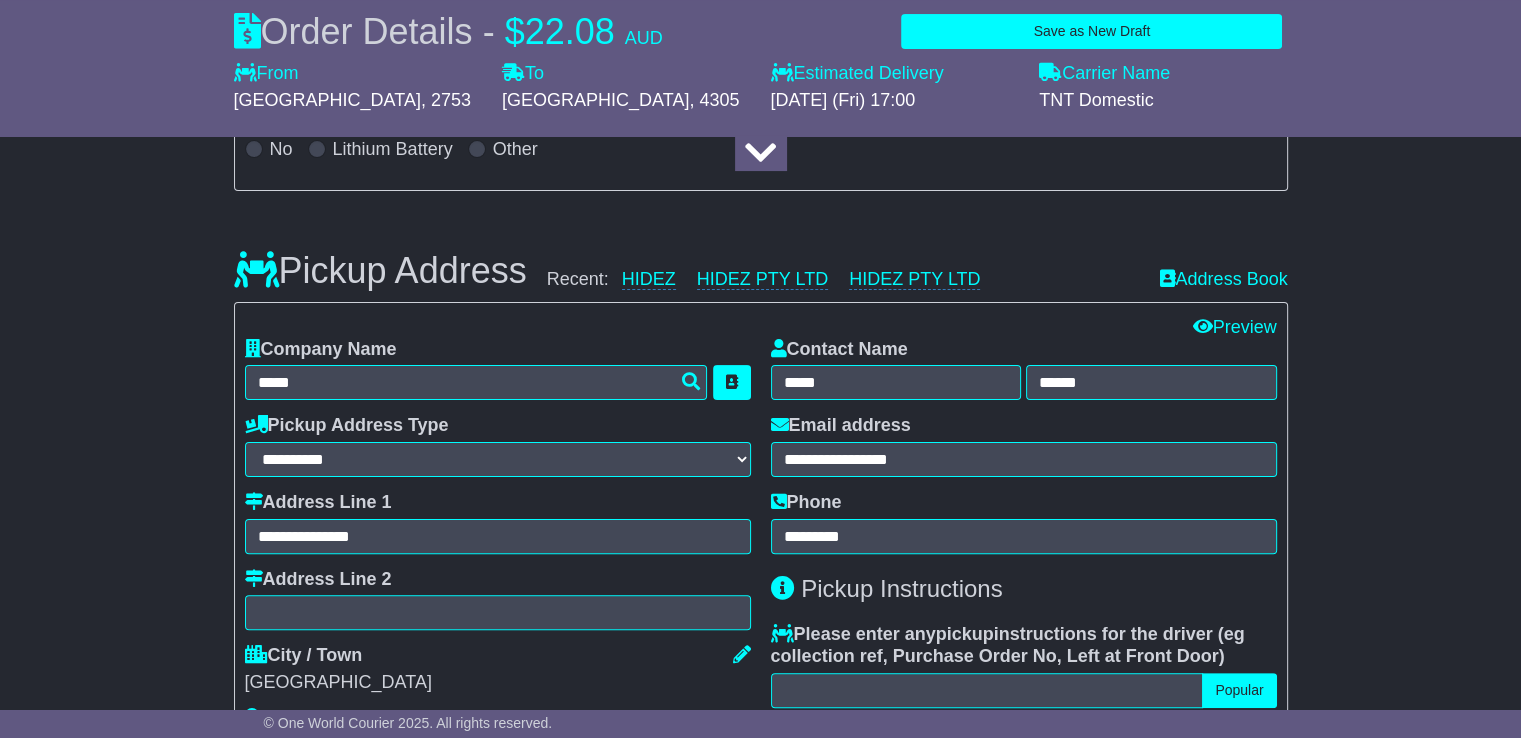 scroll, scrollTop: 292, scrollLeft: 0, axis: vertical 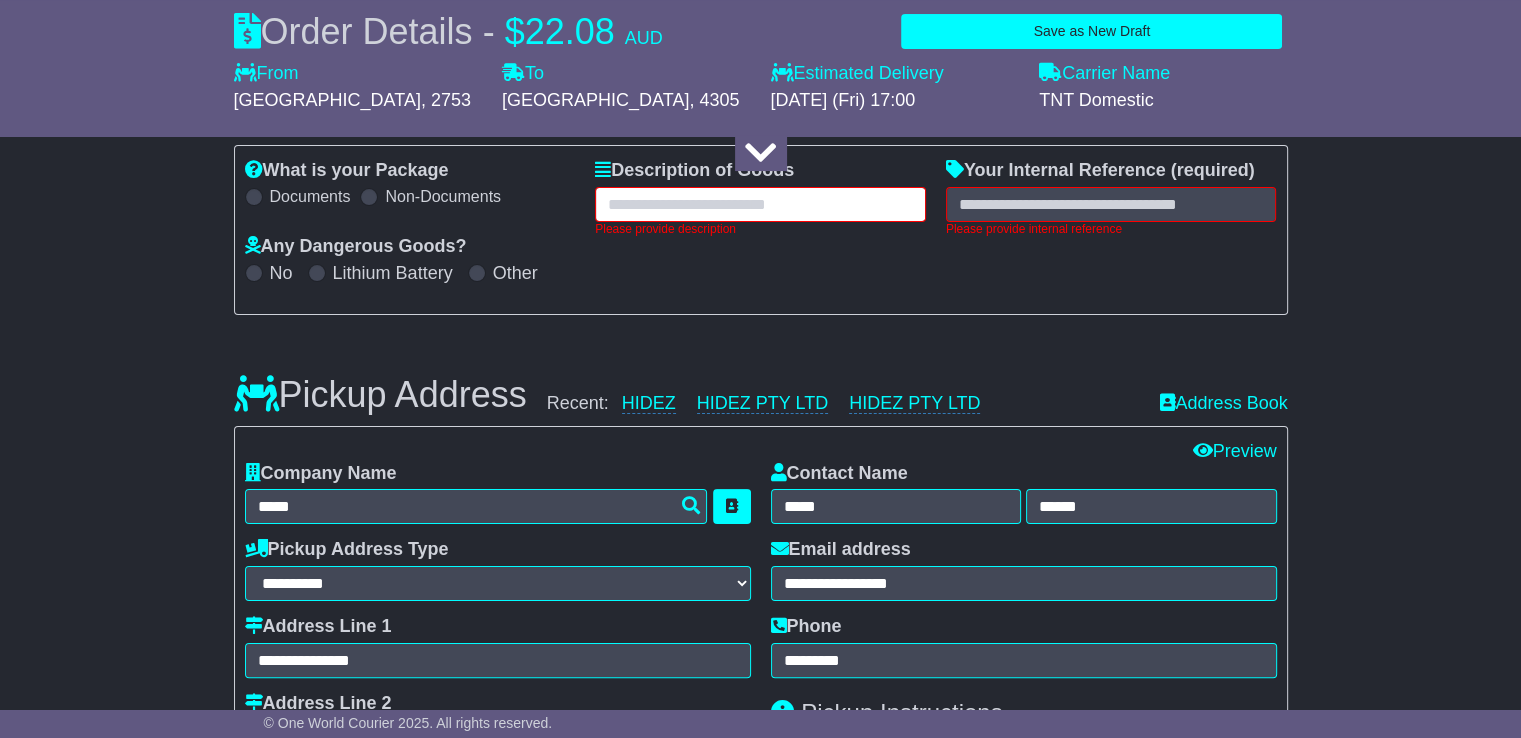 click at bounding box center (760, 204) 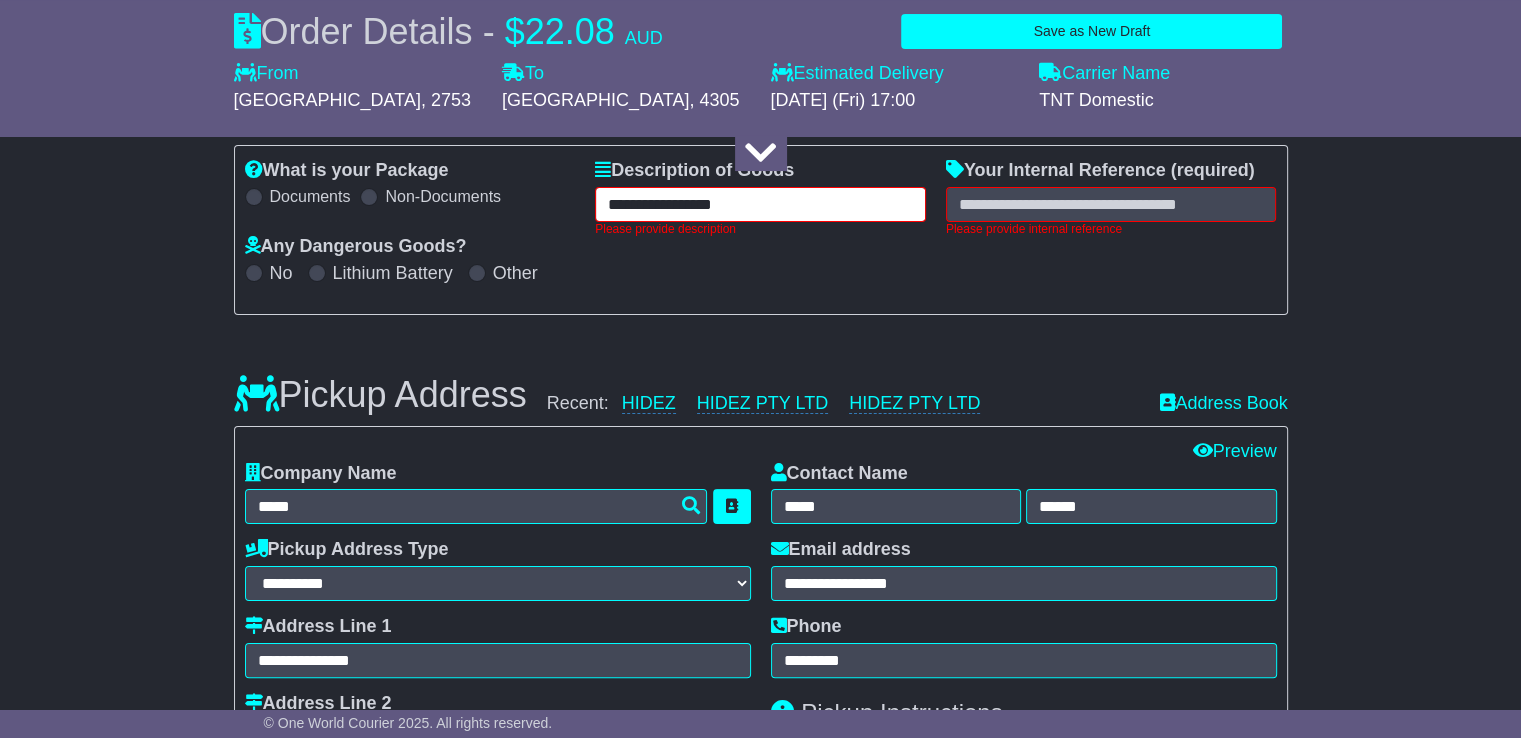type on "**********" 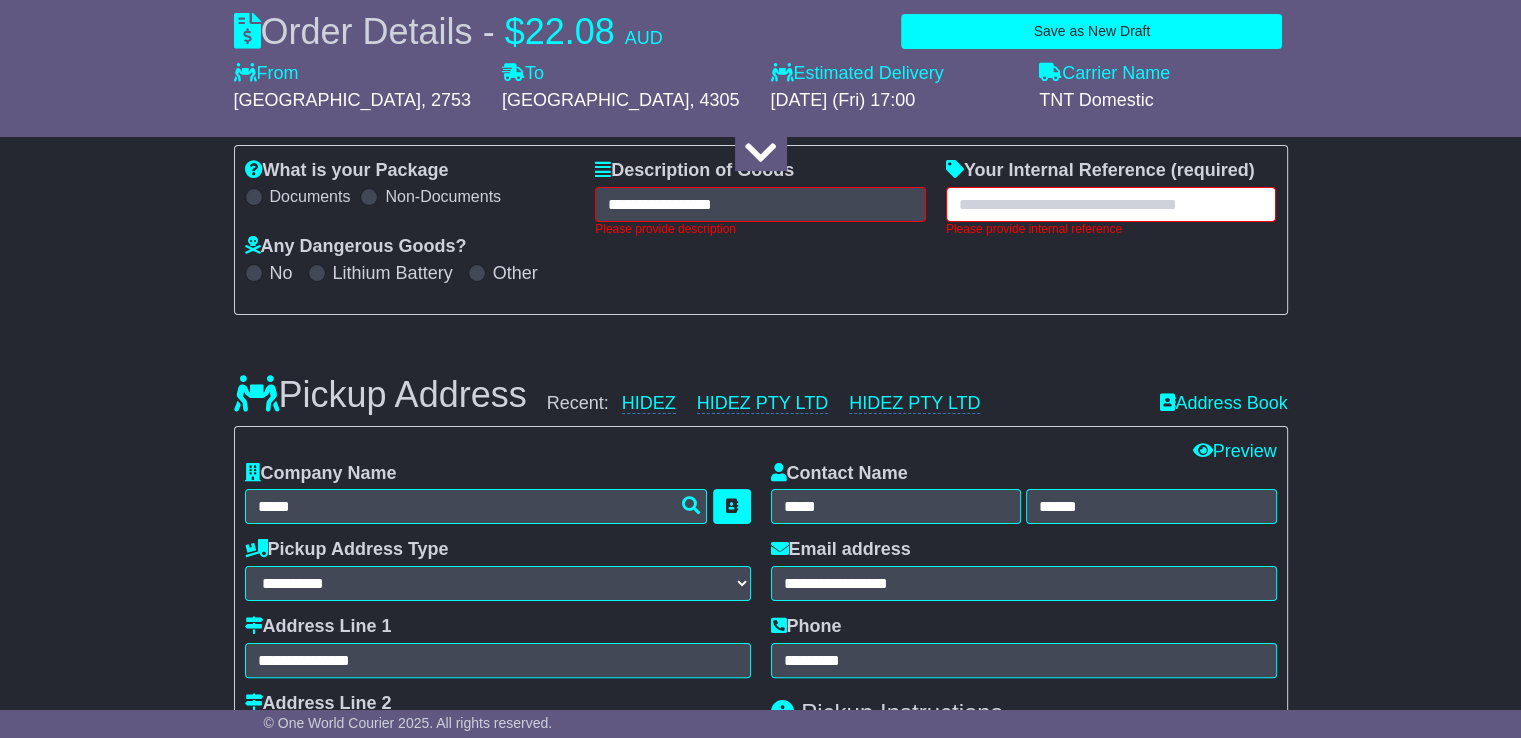 click at bounding box center (1111, 204) 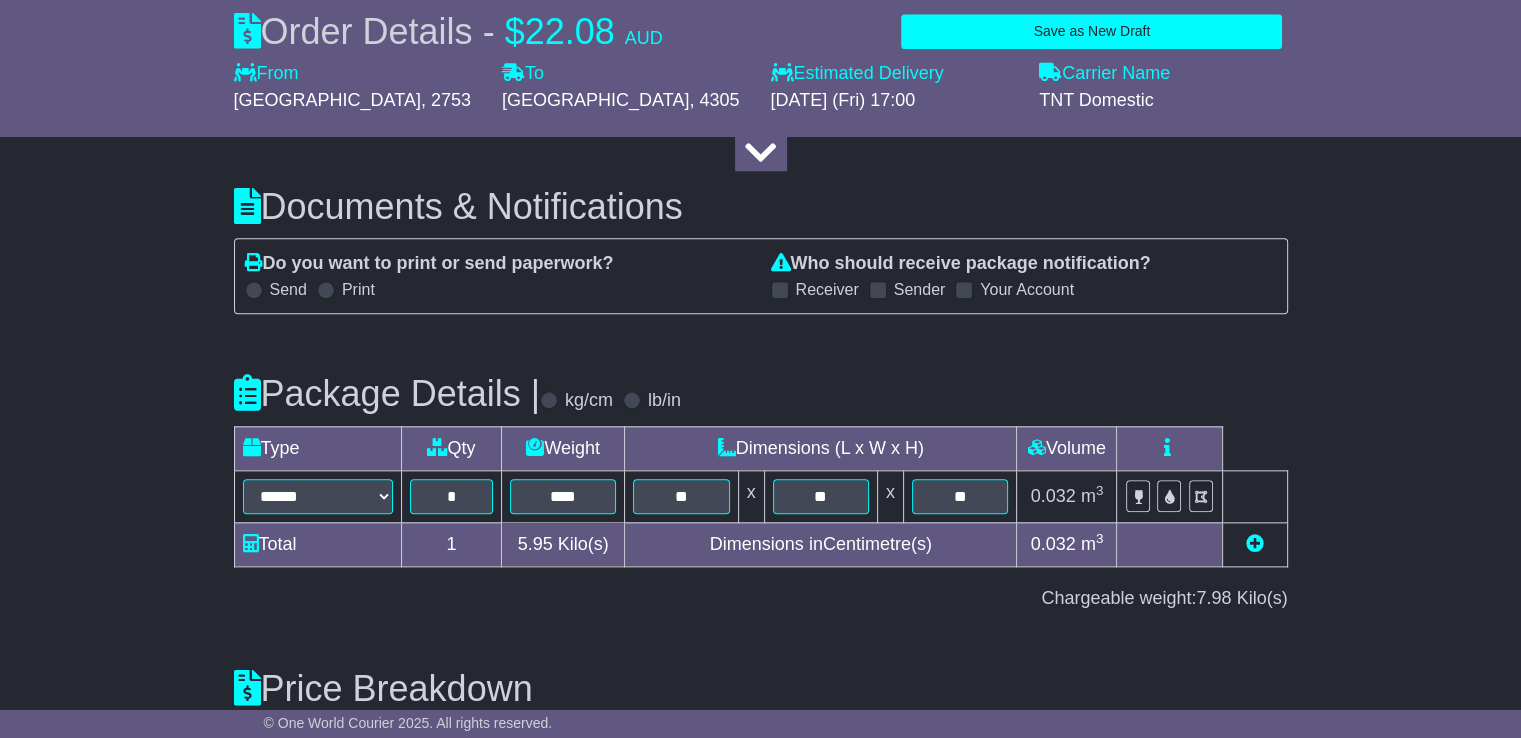 scroll, scrollTop: 2387, scrollLeft: 0, axis: vertical 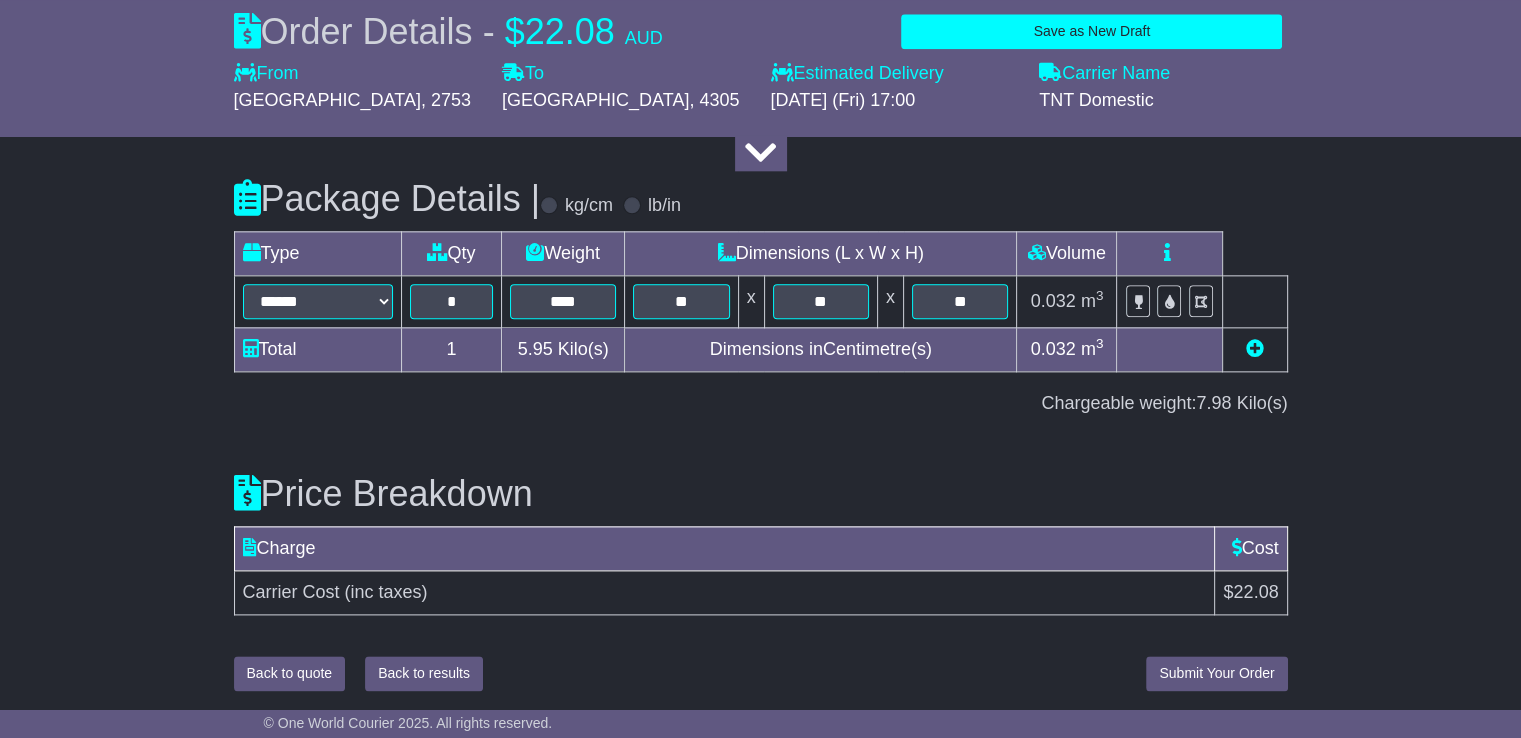 type on "**********" 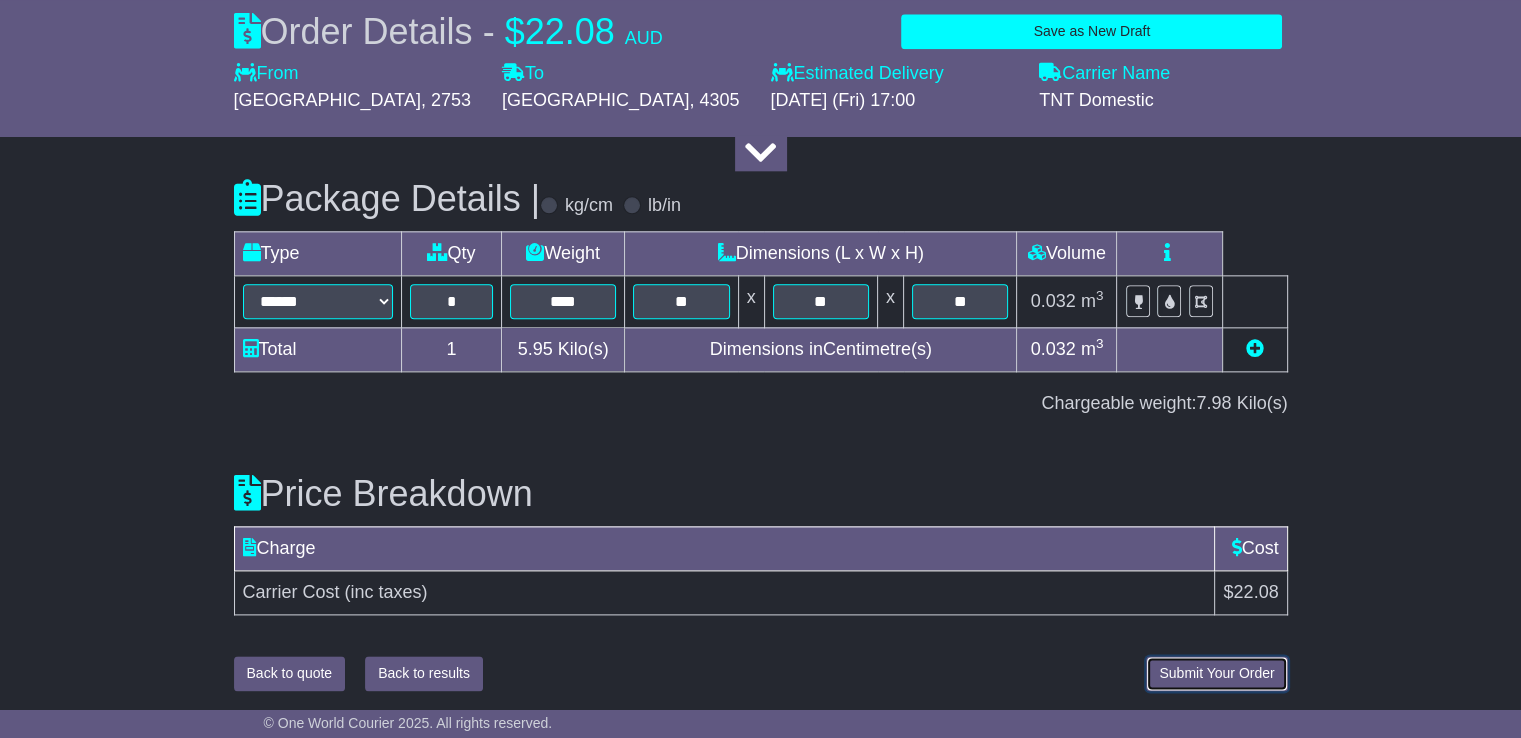 click on "Submit Your Order" at bounding box center [1216, 673] 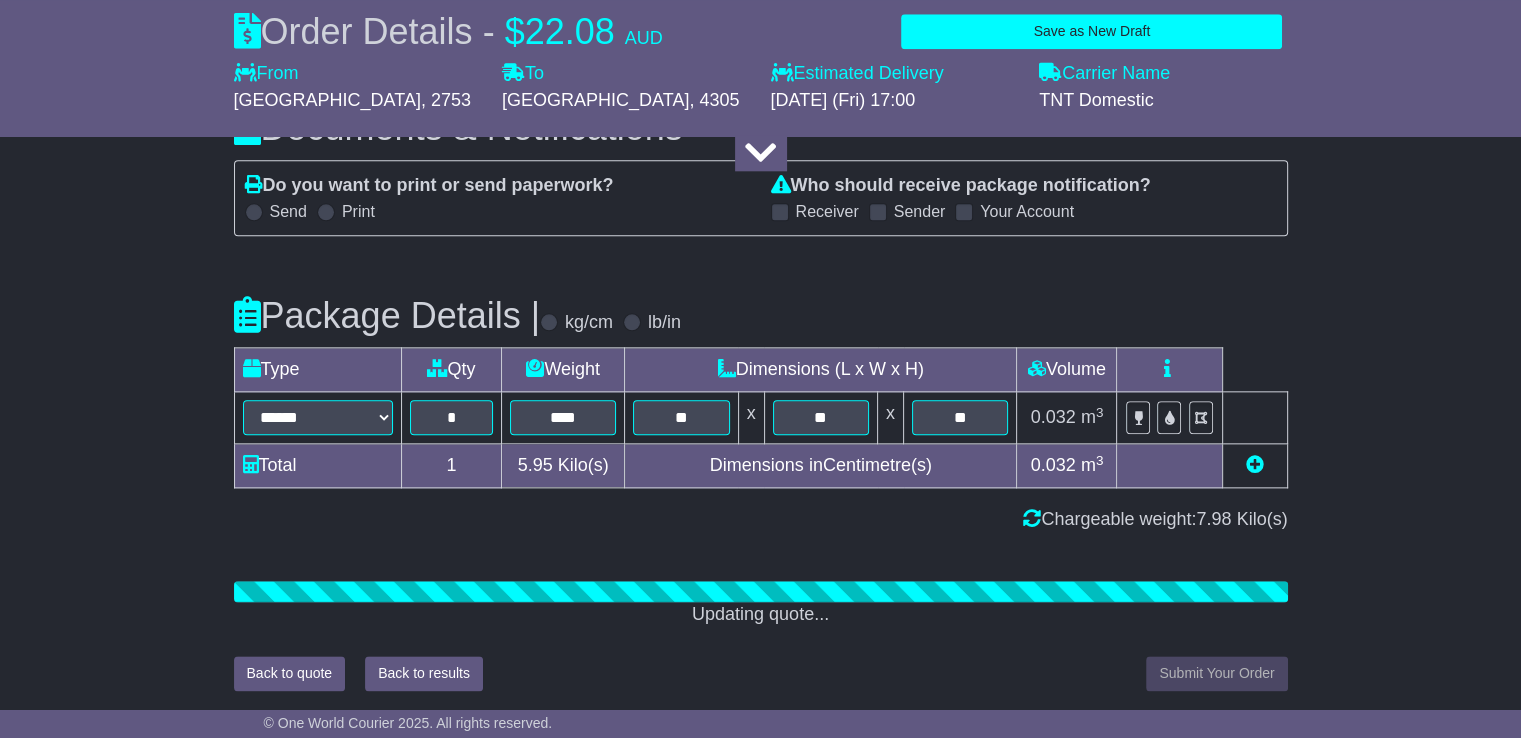 scroll, scrollTop: 2372, scrollLeft: 0, axis: vertical 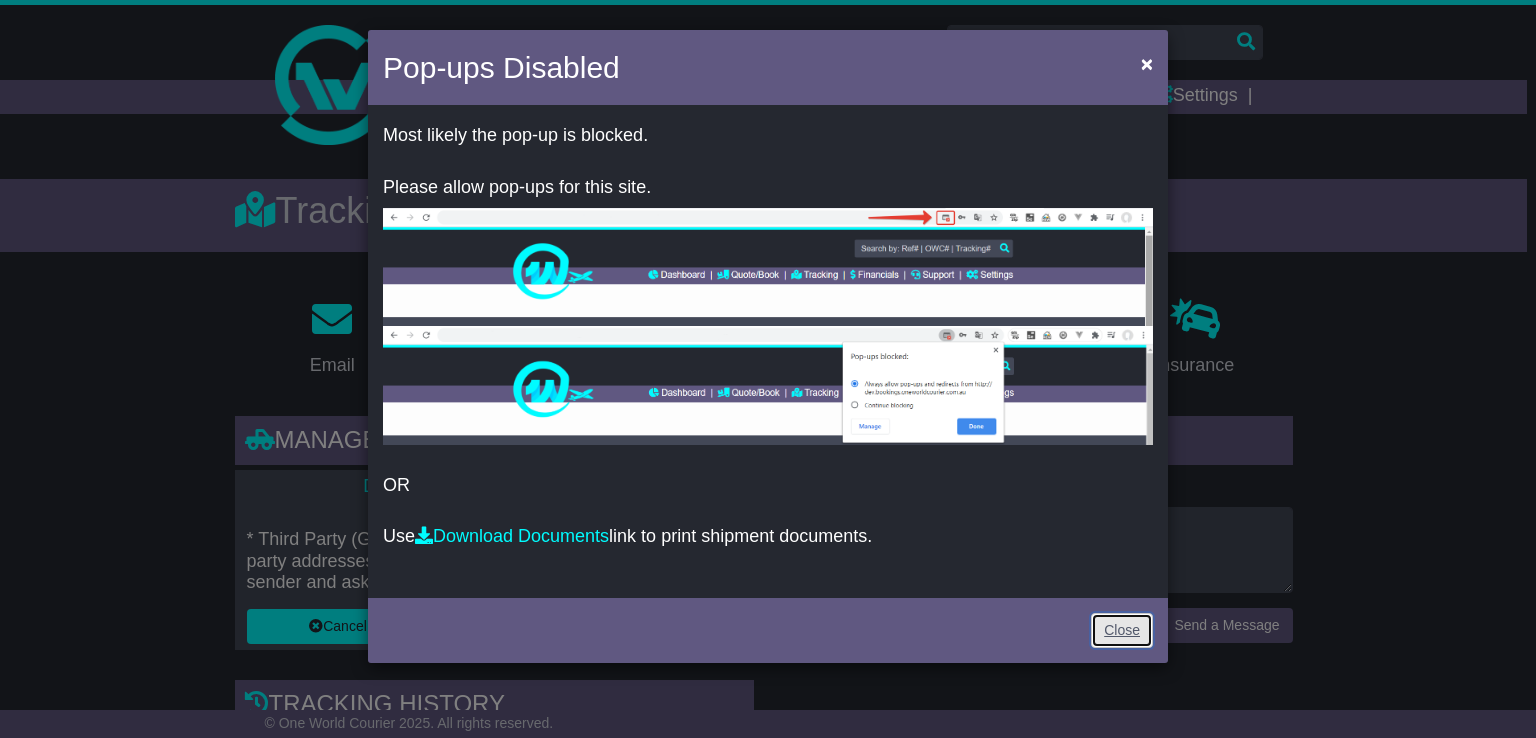 click on "Close" at bounding box center (1122, 630) 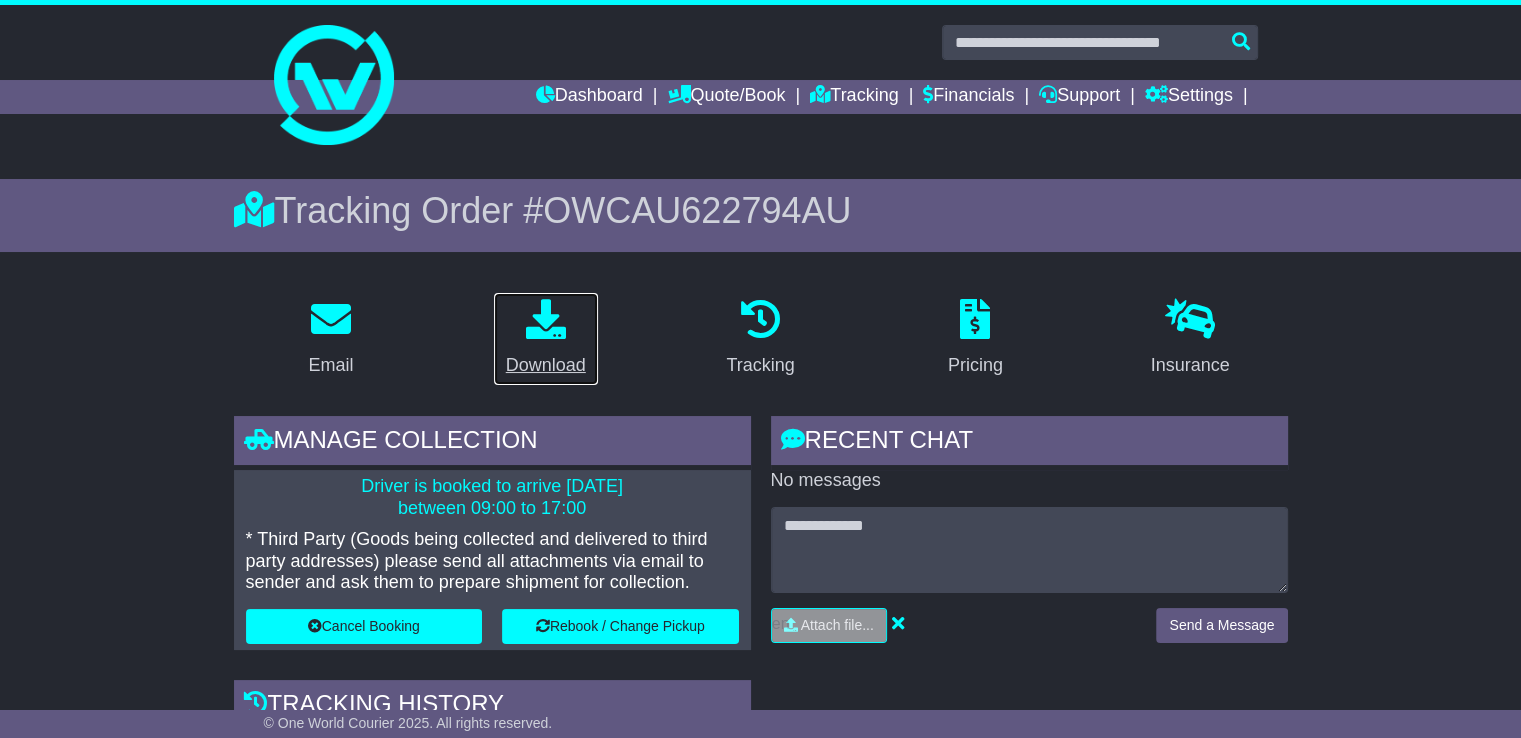 click on "Download" at bounding box center [546, 365] 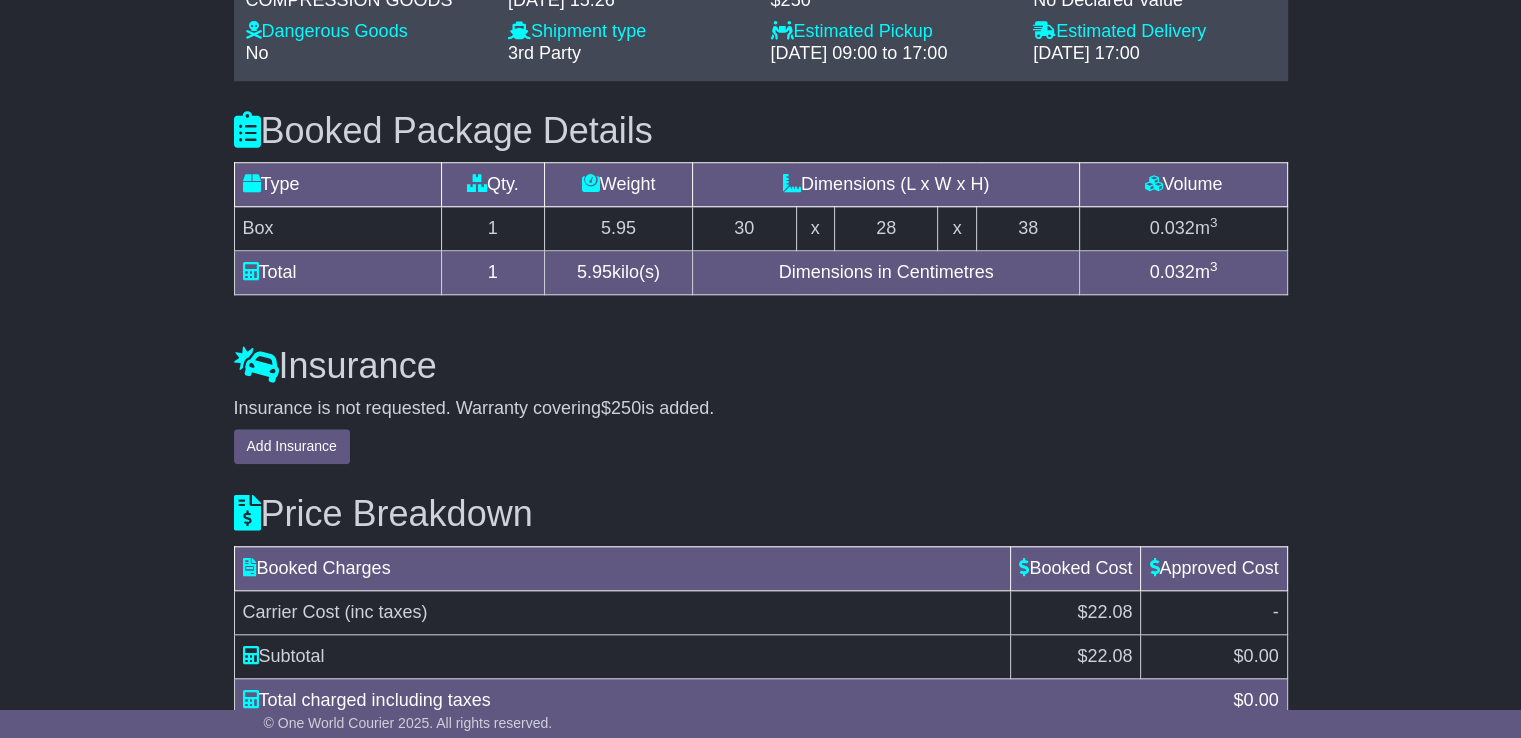 scroll, scrollTop: 1846, scrollLeft: 0, axis: vertical 